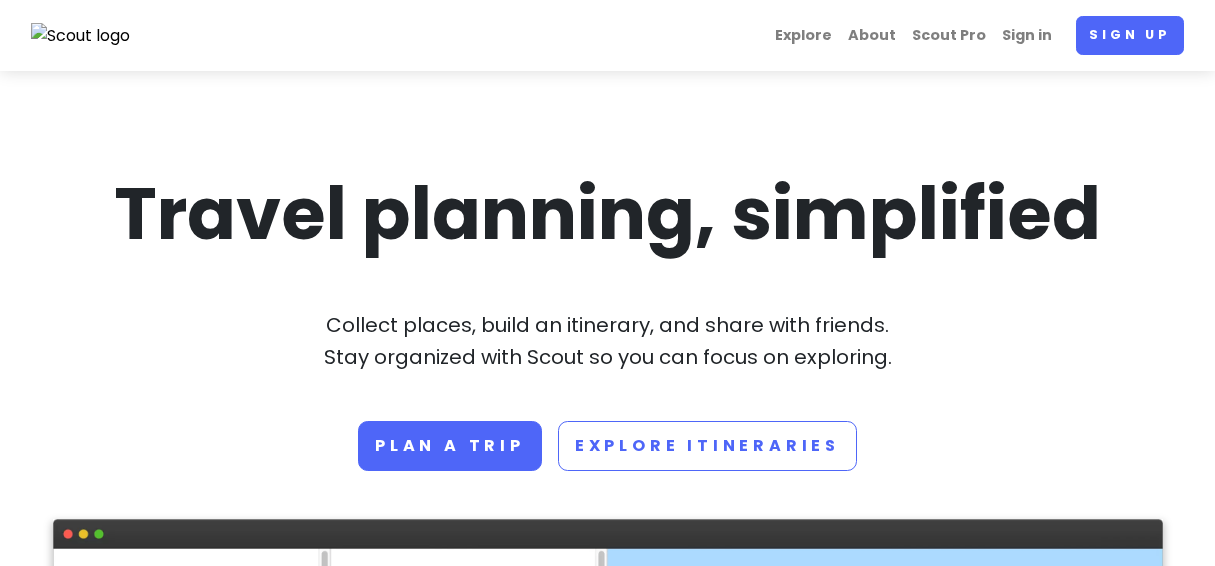scroll, scrollTop: 220, scrollLeft: 0, axis: vertical 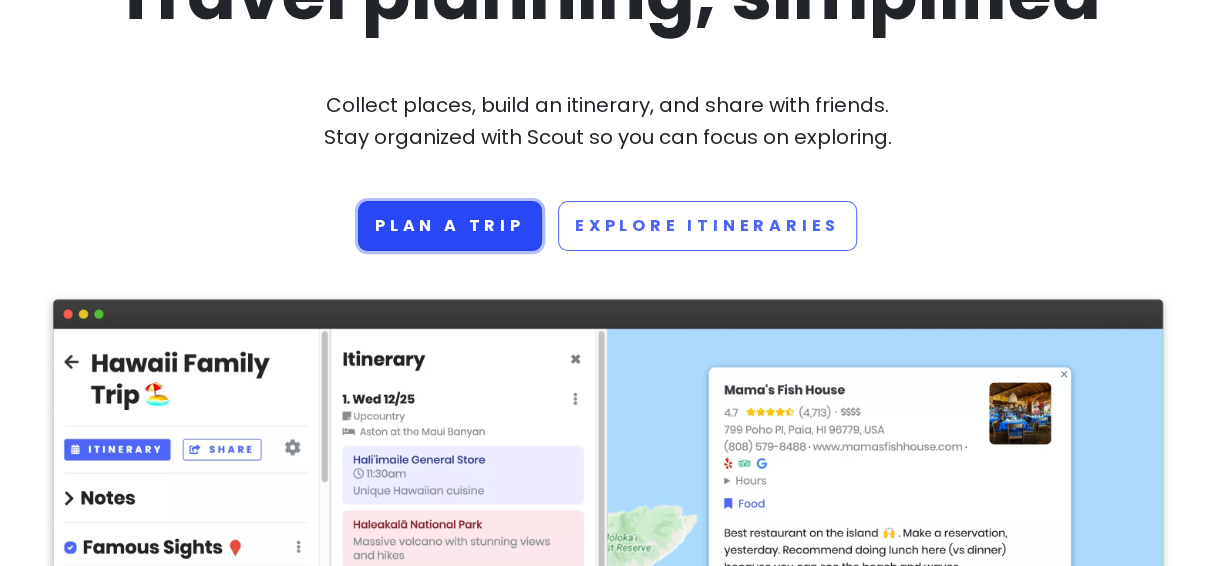 click on "Plan a trip" at bounding box center (450, 226) 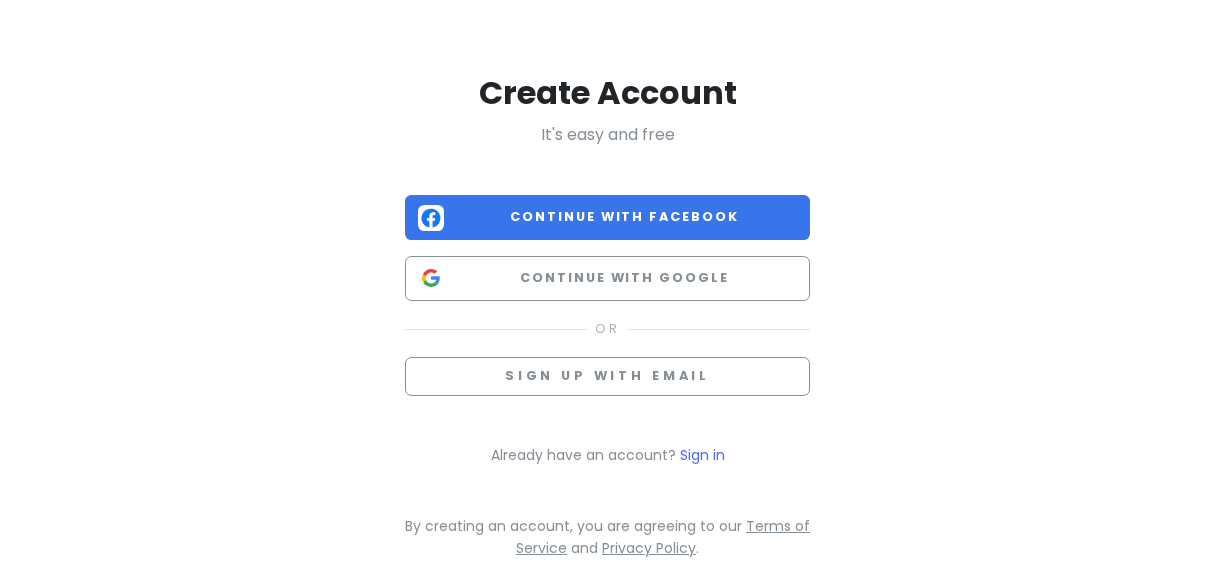 scroll, scrollTop: 0, scrollLeft: 0, axis: both 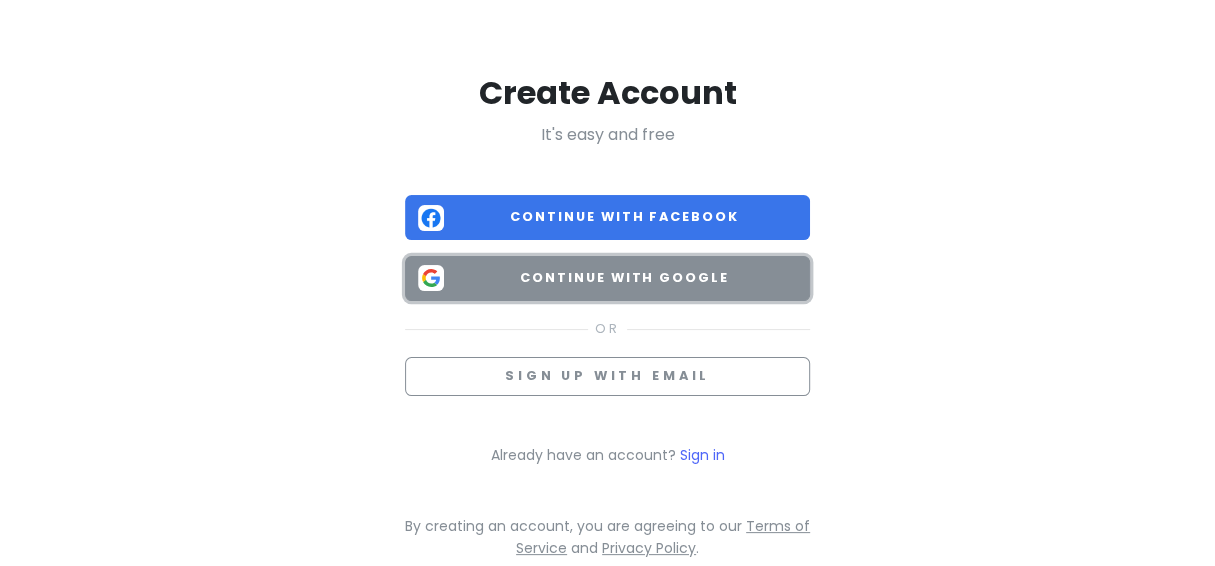 click on "Continue with Google" at bounding box center (607, 278) 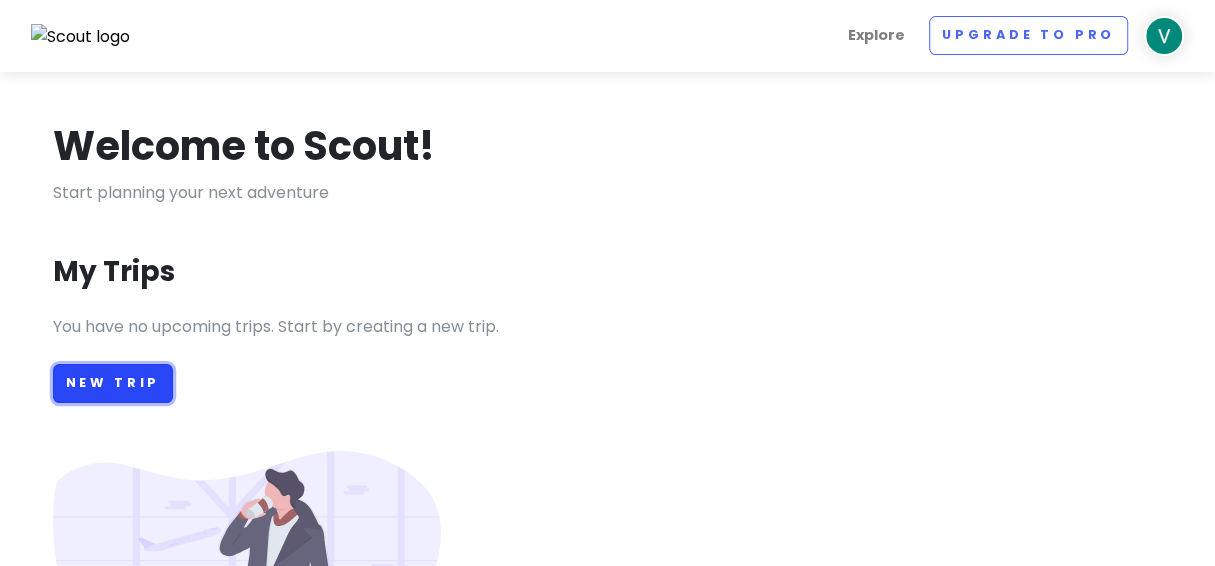 click on "New Trip" at bounding box center (113, 383) 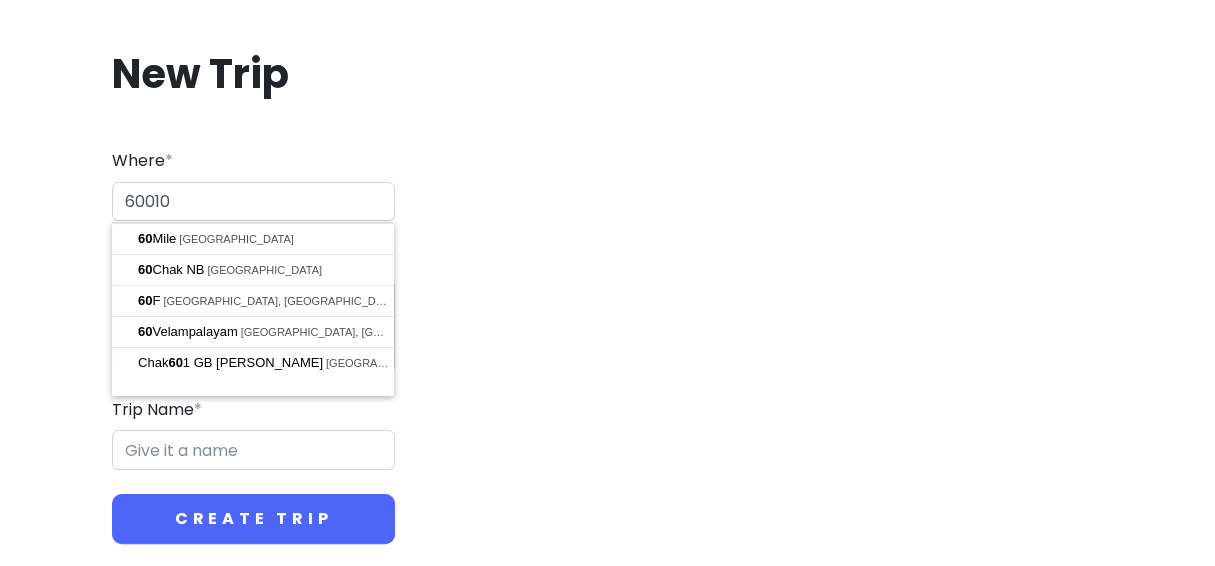 type on "600100" 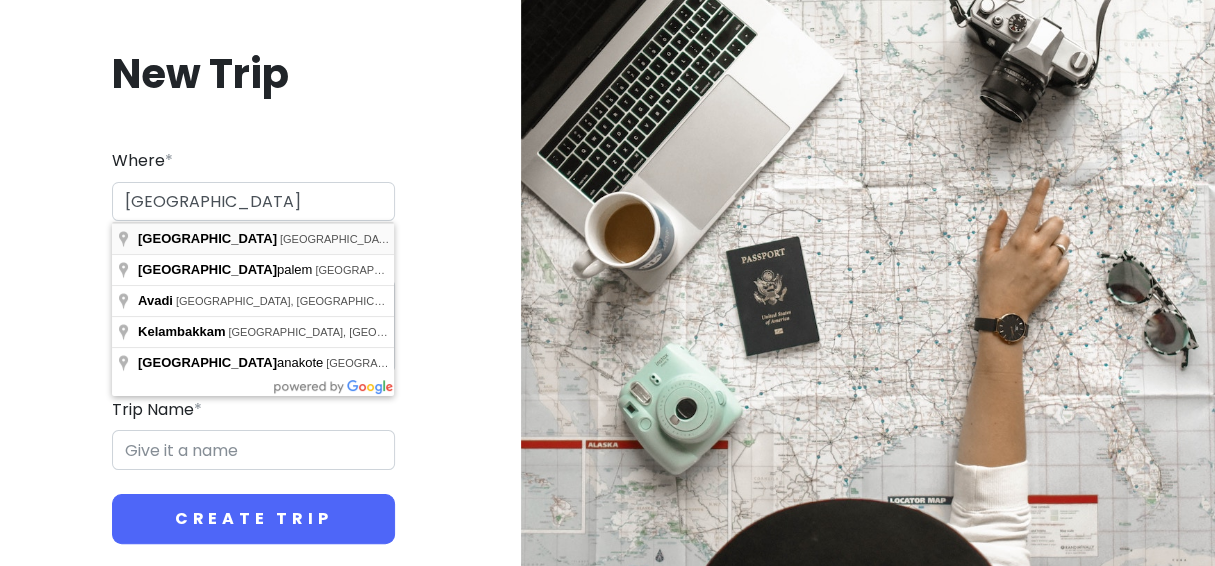 type on "Chennai, Tamil Nadu, India" 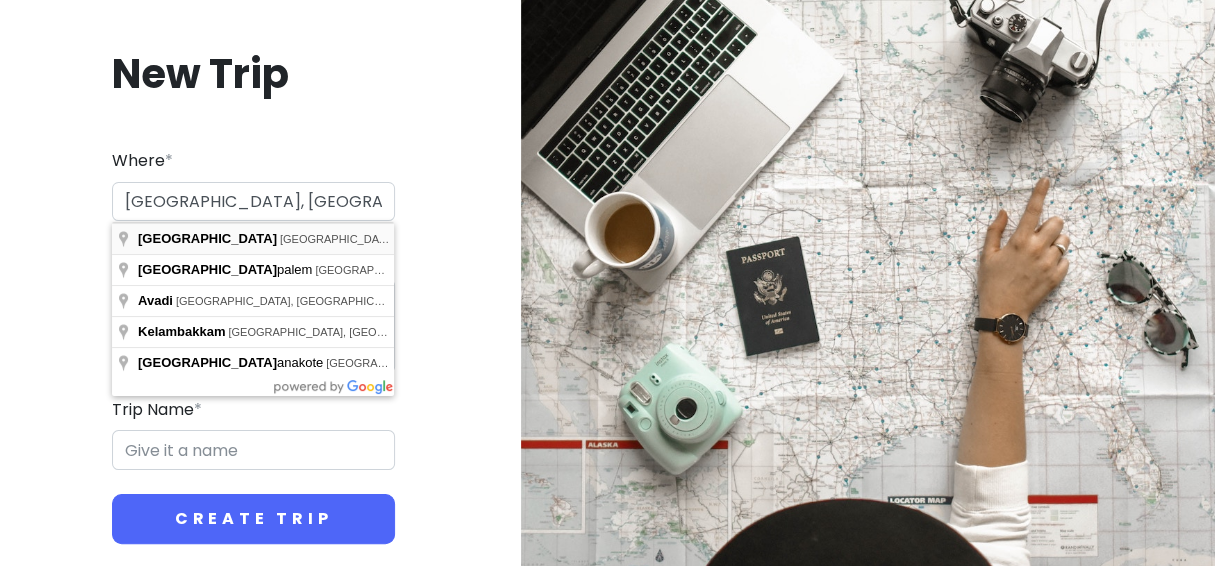 type on "Chennai Trip" 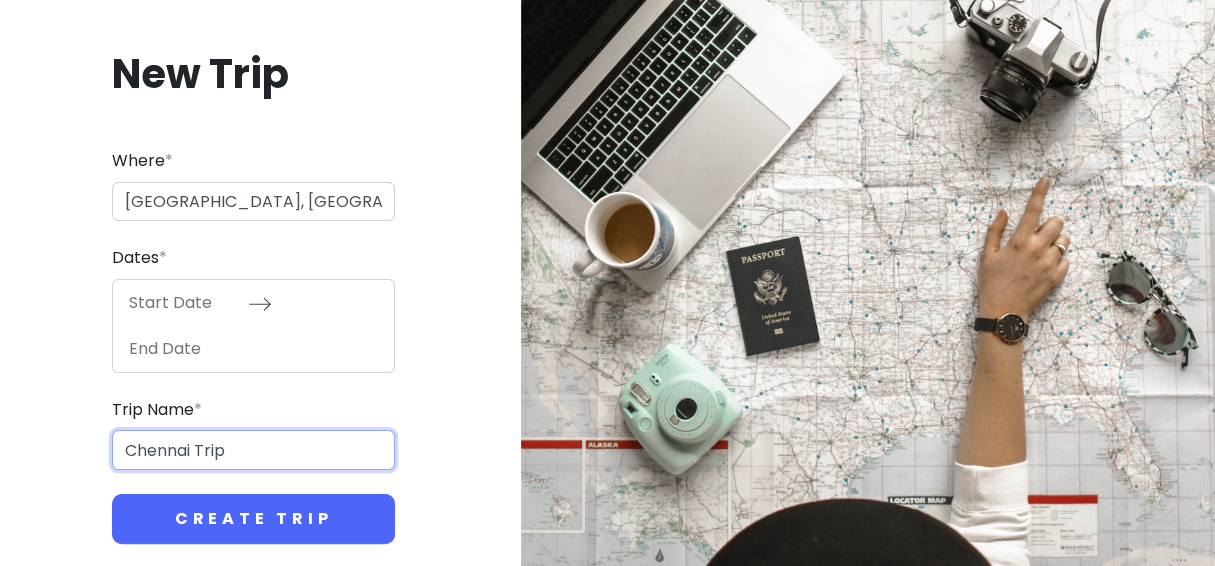 click on "Chennai Trip" at bounding box center [253, 450] 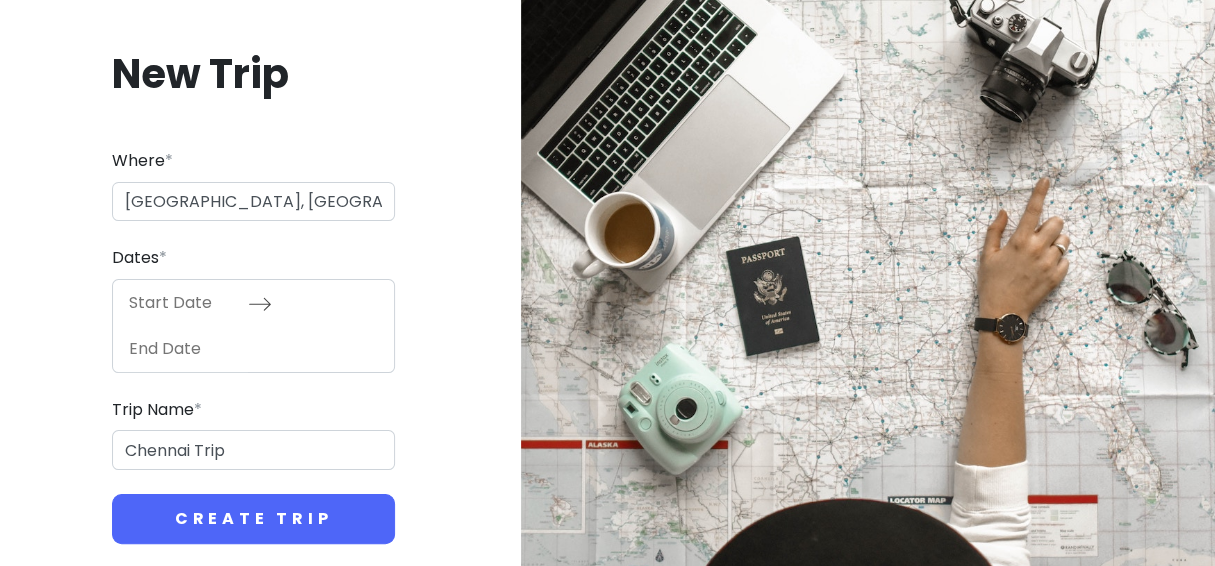 click 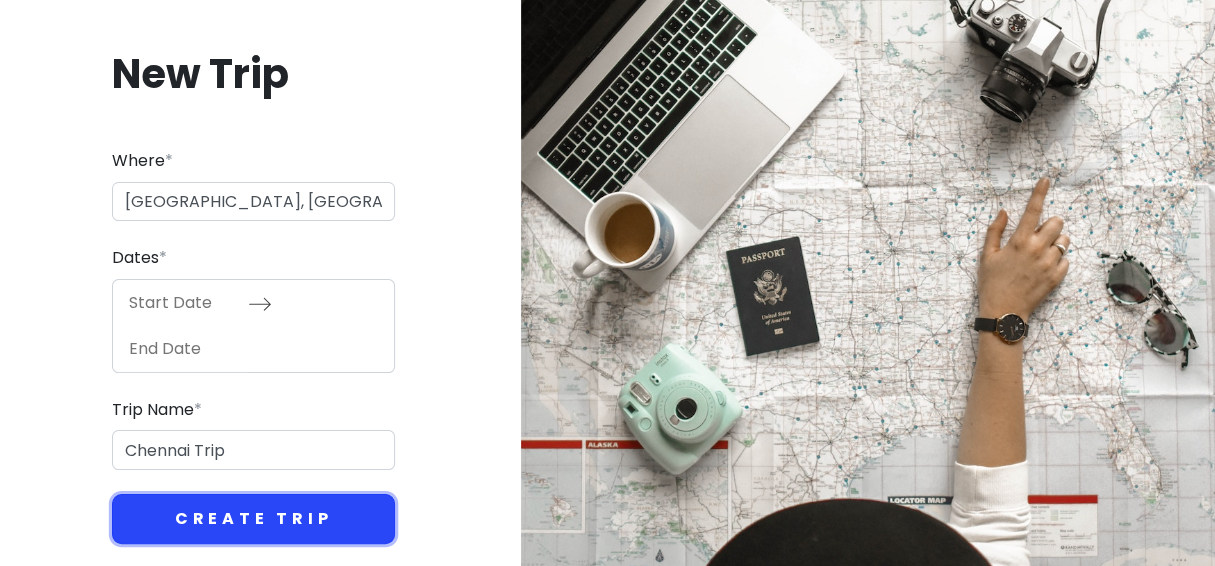 click on "Create Trip" at bounding box center [253, 519] 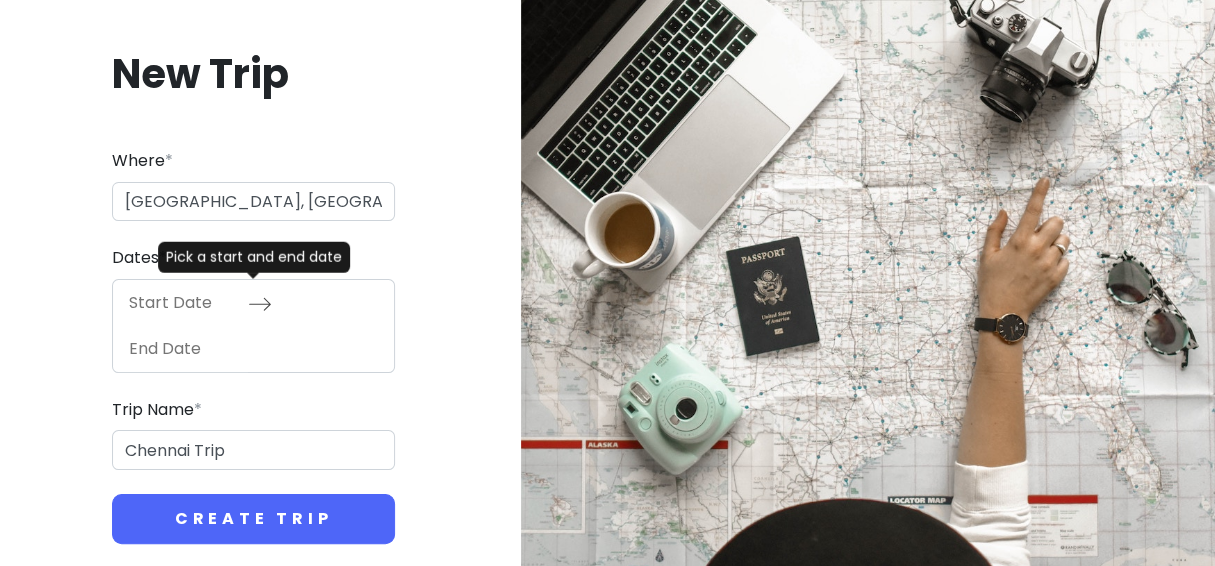 click at bounding box center [183, 303] 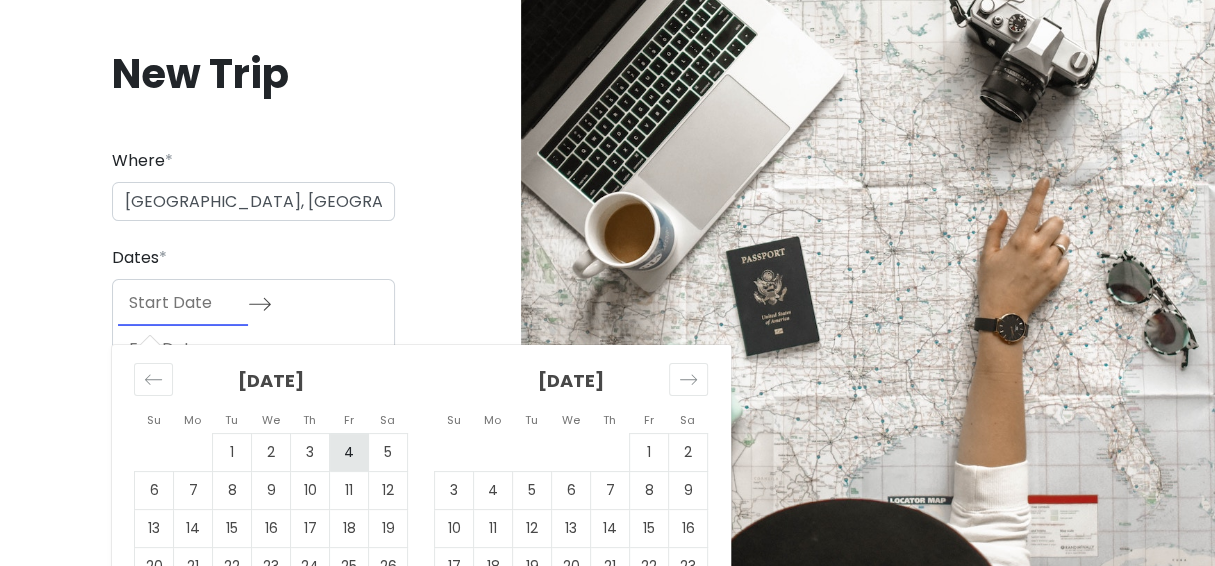 click on "4" at bounding box center [349, 452] 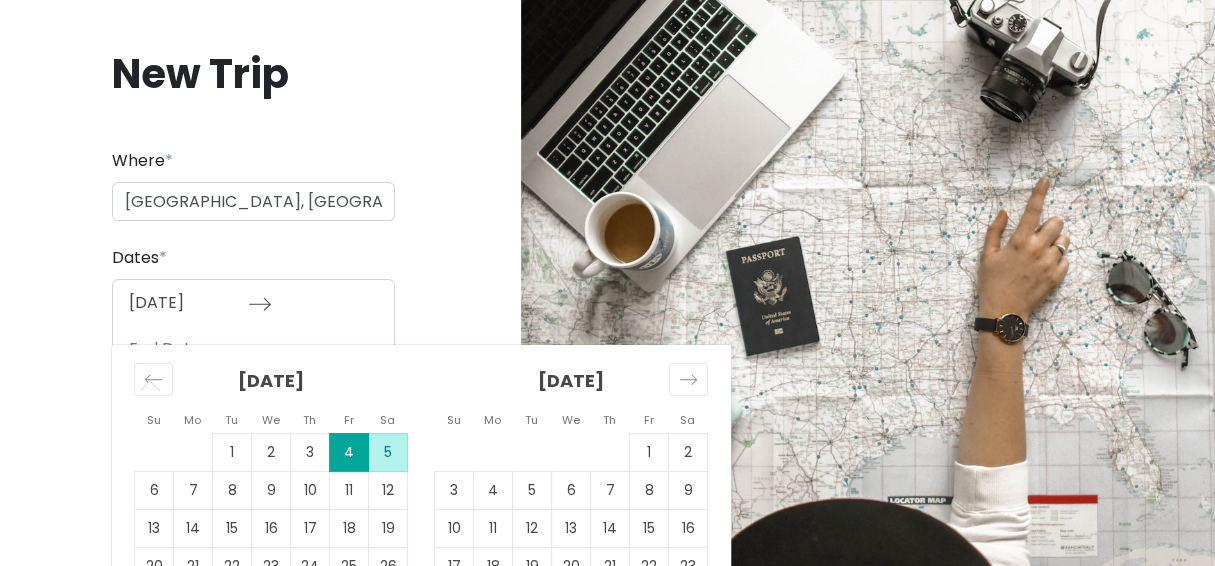 click on "5" at bounding box center (388, 452) 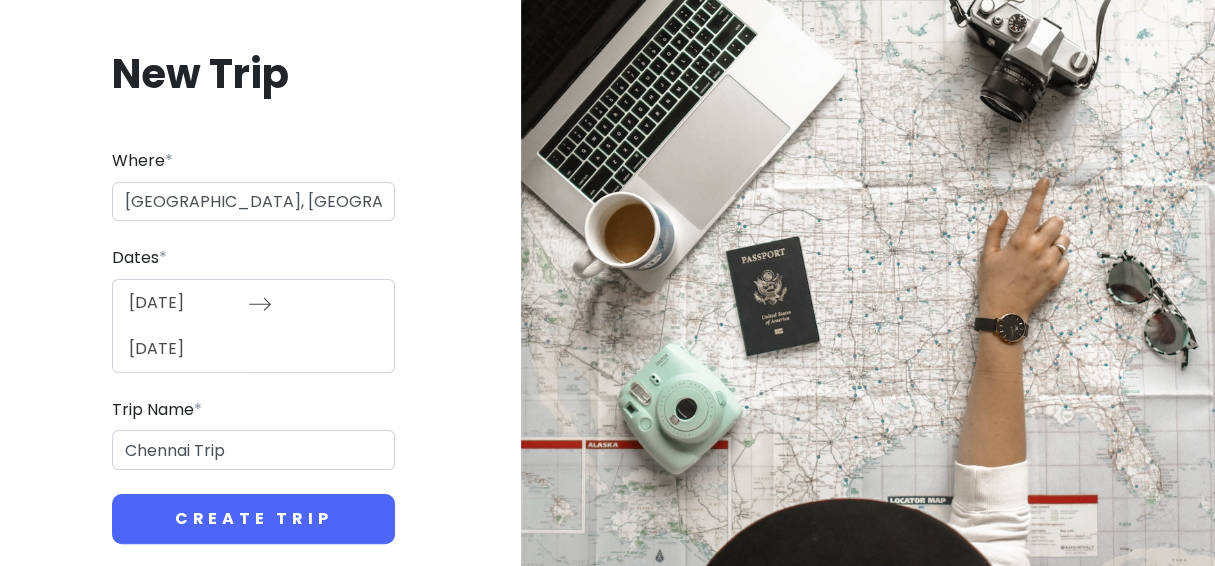 scroll, scrollTop: 24, scrollLeft: 0, axis: vertical 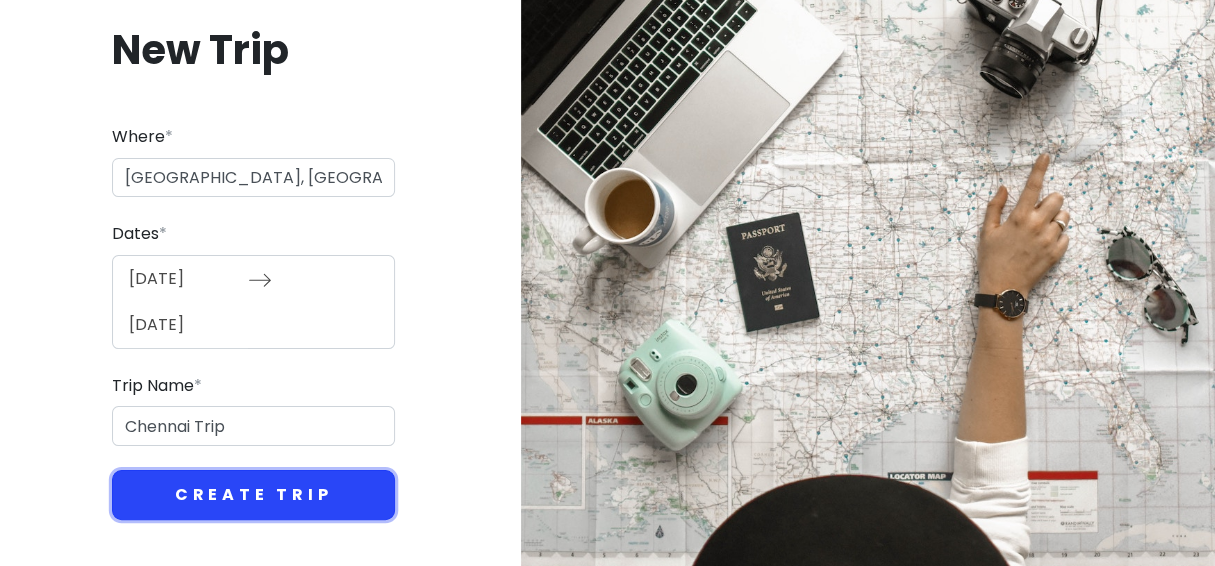 click on "Create Trip" at bounding box center [253, 495] 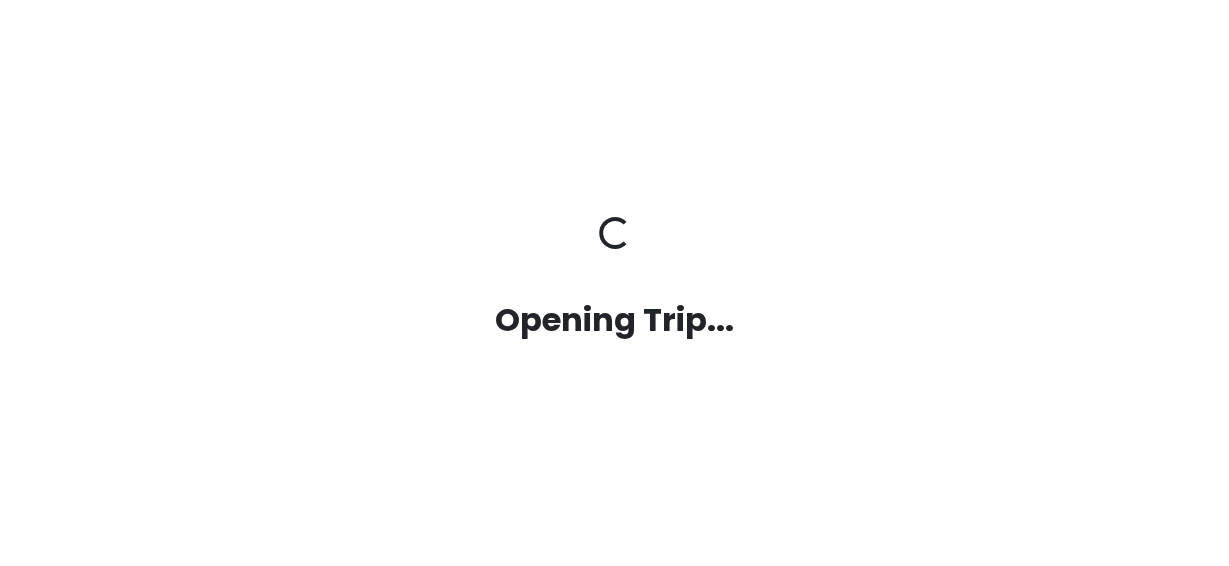 scroll, scrollTop: 0, scrollLeft: 0, axis: both 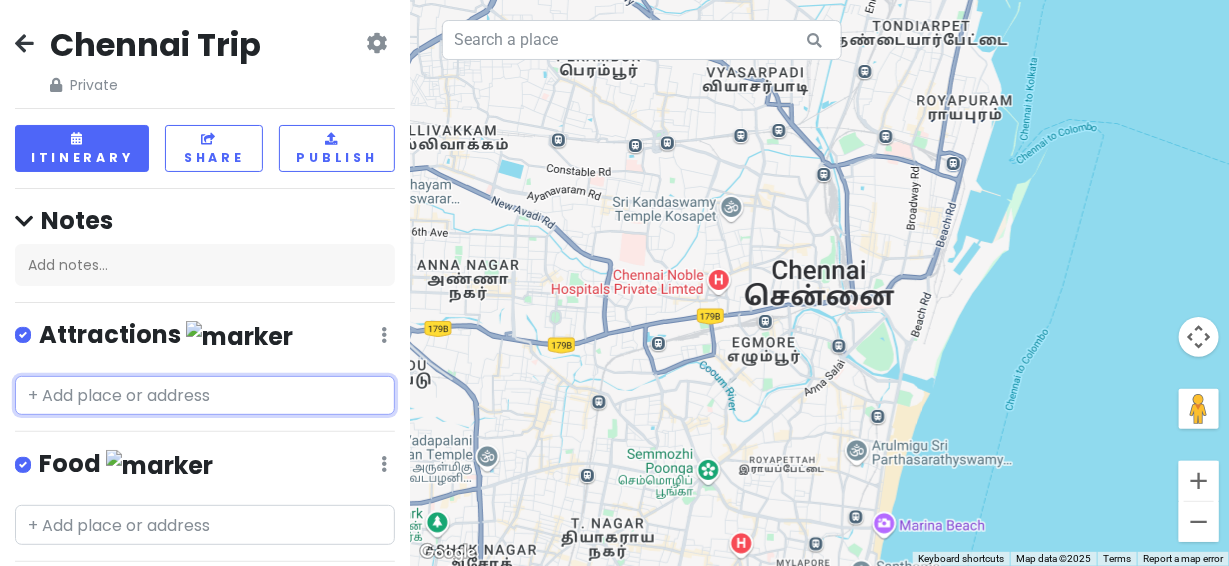 click at bounding box center [205, 396] 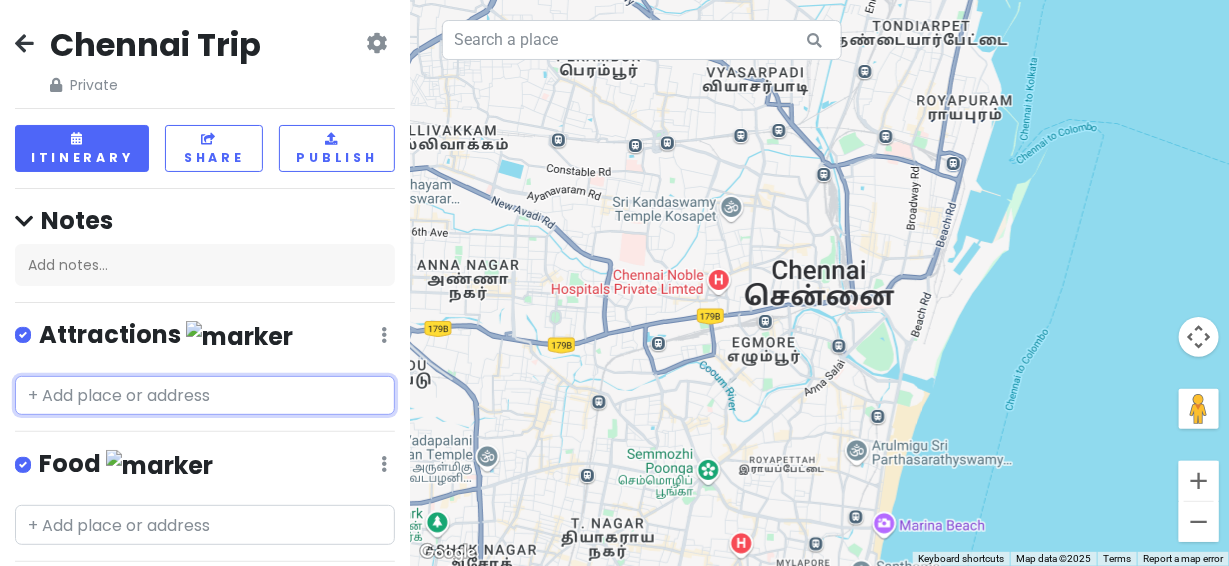 paste on "V4XJ+25 Thingalur, Tamil Nadu" 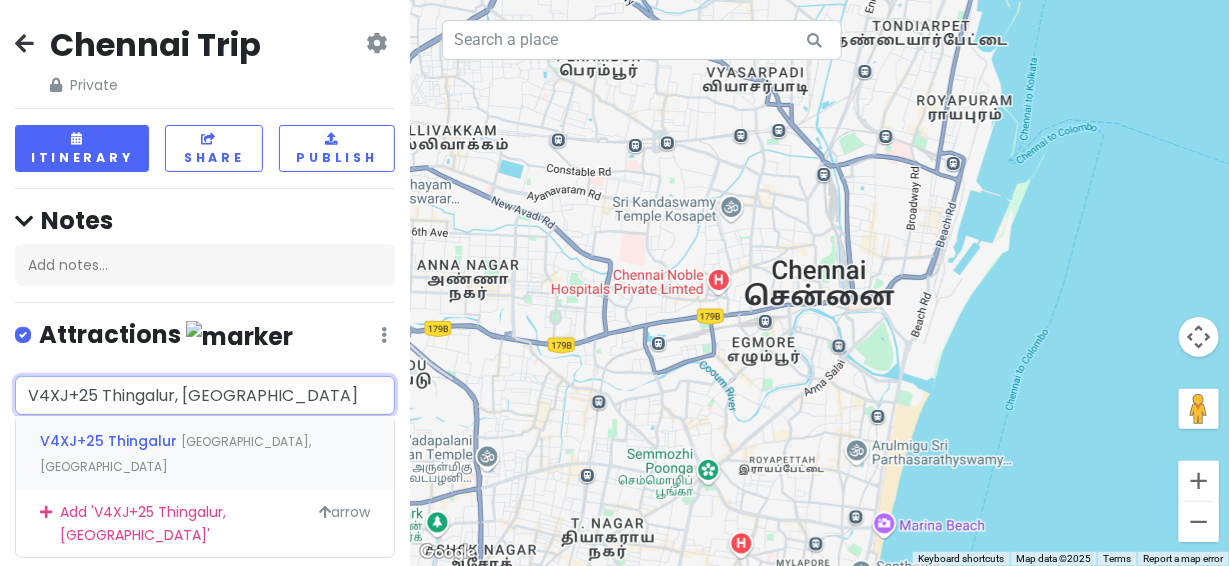 click on "V4XJ+25 Thingalur" at bounding box center [110, 441] 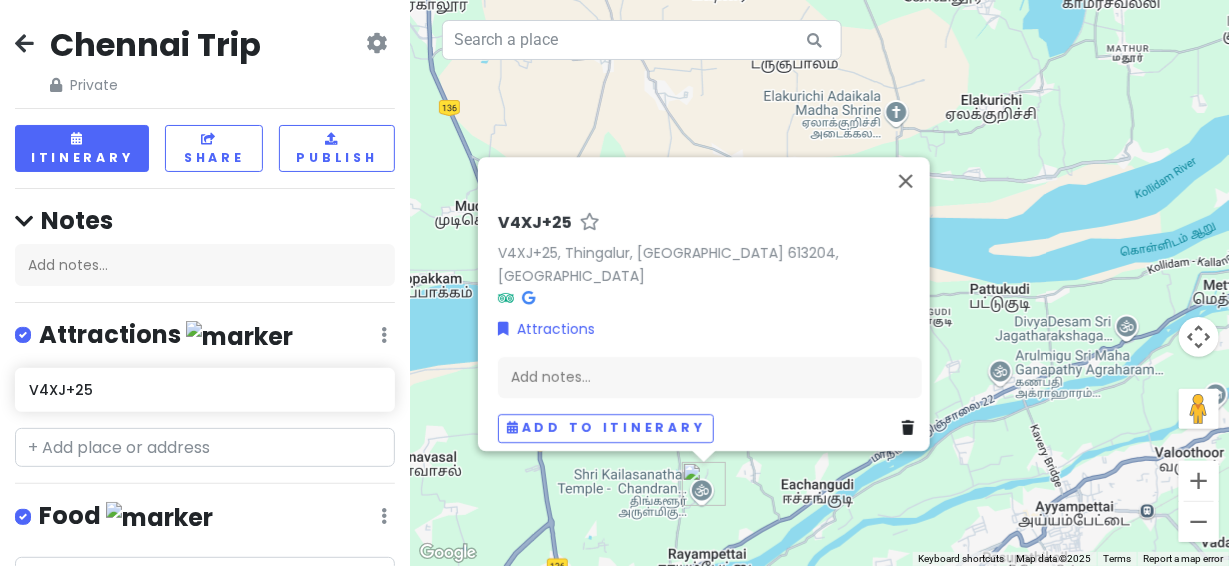 click on "To navigate, press the arrow keys. V4XJ+25 V4XJ+25, Thingalur, Tamil Nadu 613204, India Attractions Add notes...  Add to itinerary" at bounding box center [819, 283] 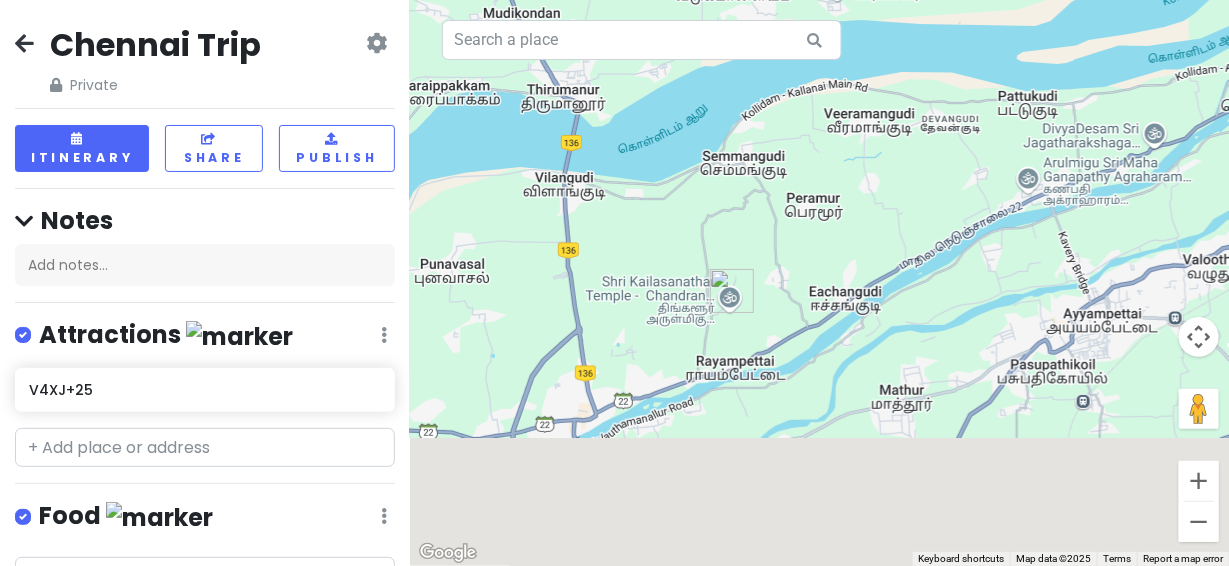 drag, startPoint x: 652, startPoint y: 485, endPoint x: 679, endPoint y: 275, distance: 211.7286 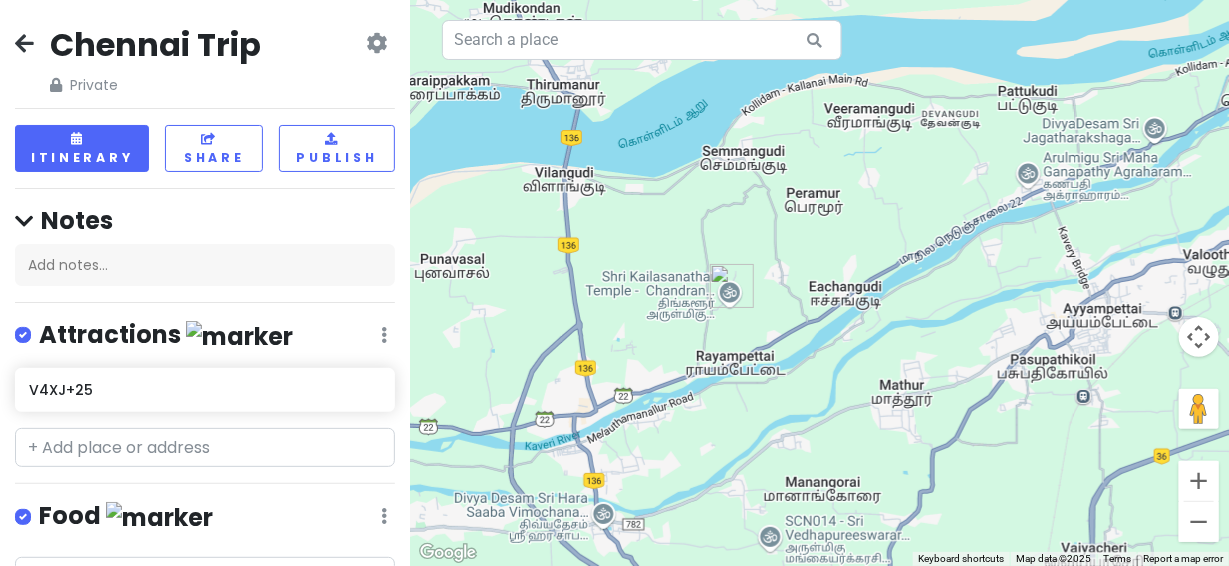 click on "To navigate, press the arrow keys." at bounding box center [819, 283] 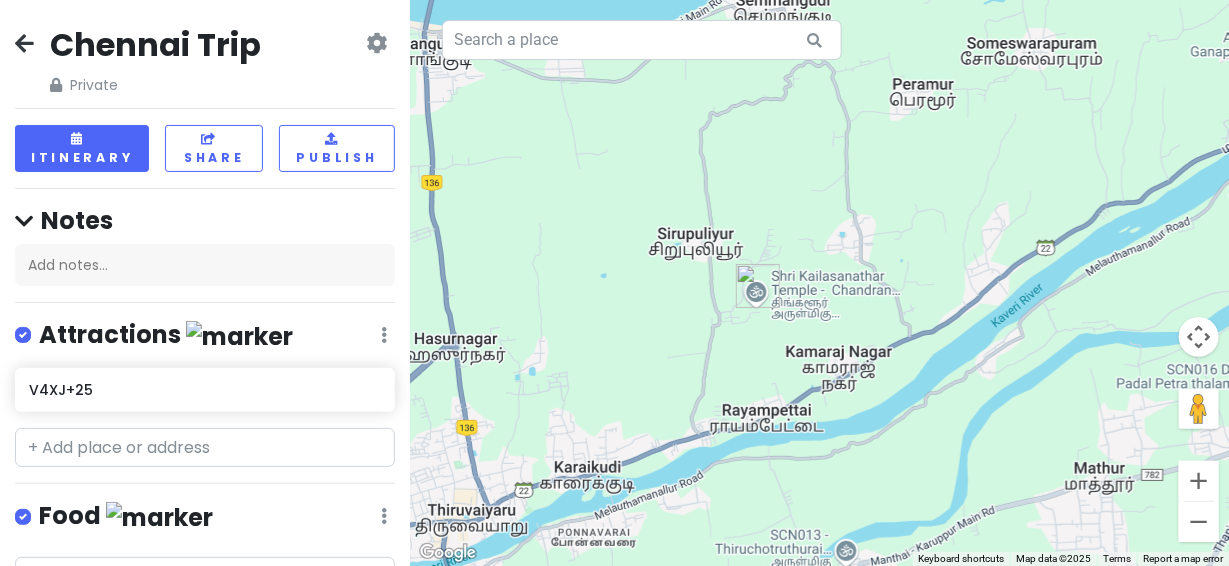 click on "To navigate, press the arrow keys." at bounding box center [819, 283] 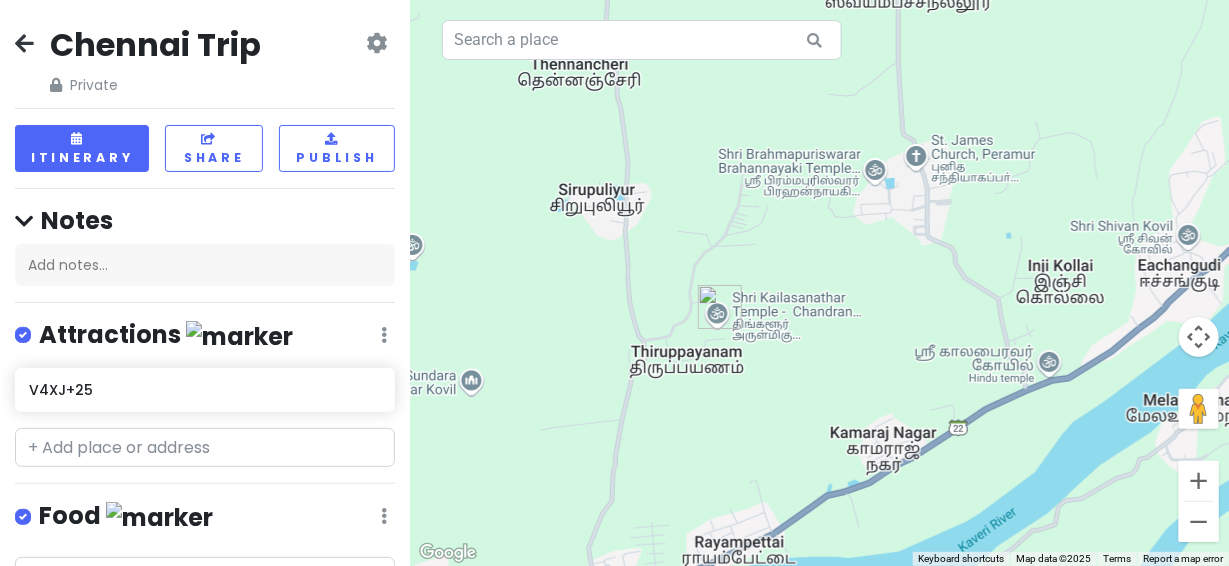 click on "To navigate, press the arrow keys." at bounding box center [819, 283] 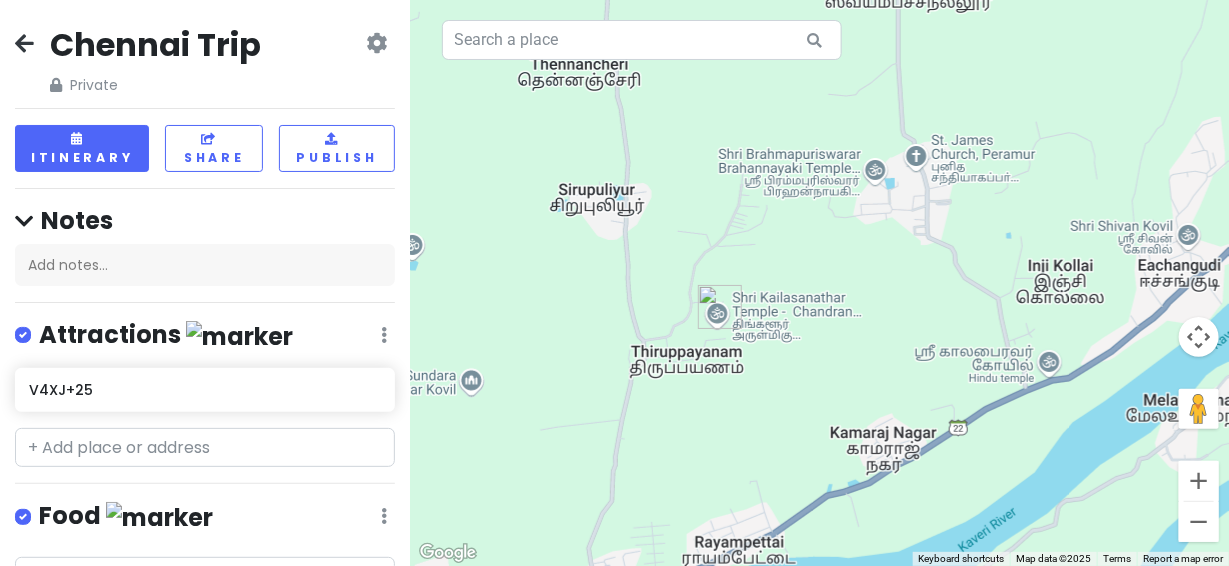 click on "To navigate, press the arrow keys." at bounding box center [819, 283] 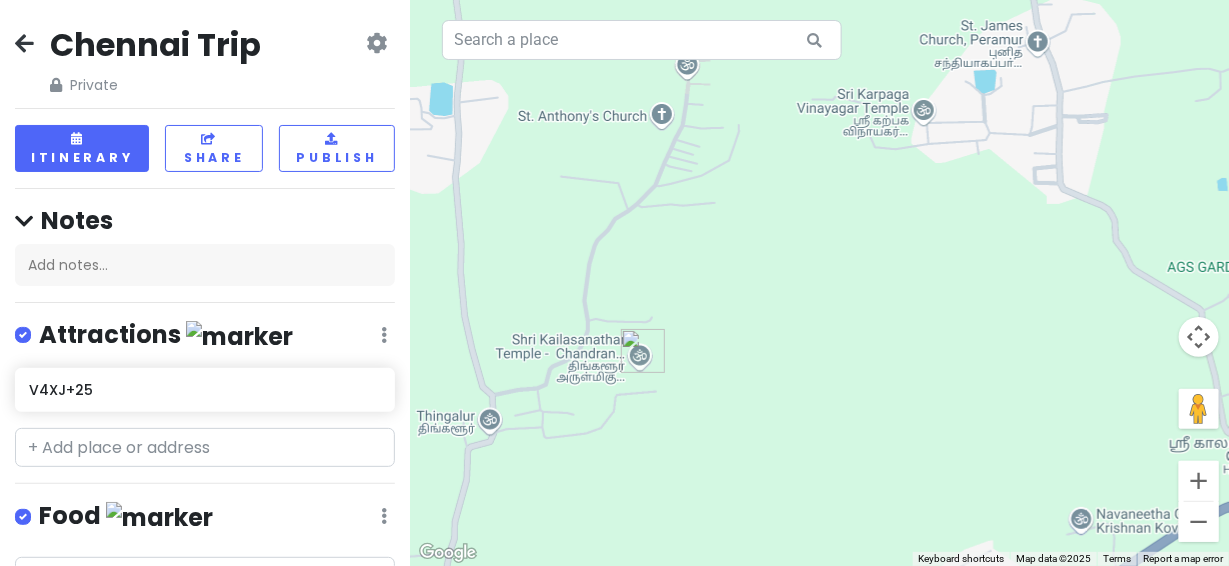 click on "To navigate, press the arrow keys." at bounding box center [819, 283] 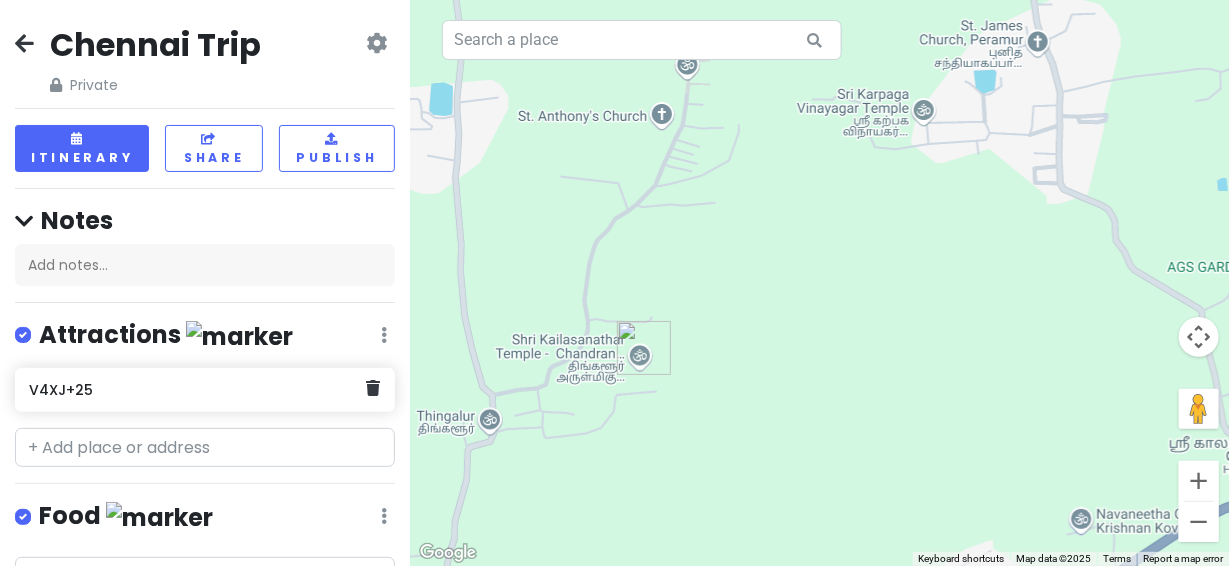 click on "V4XJ+25" at bounding box center [197, 390] 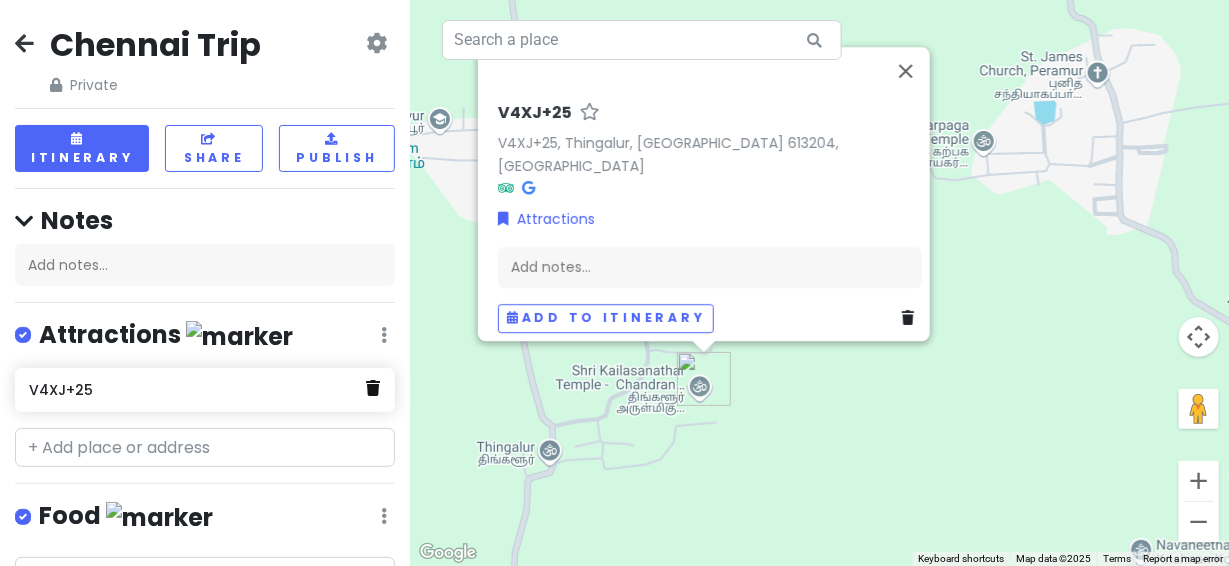 click at bounding box center (373, 388) 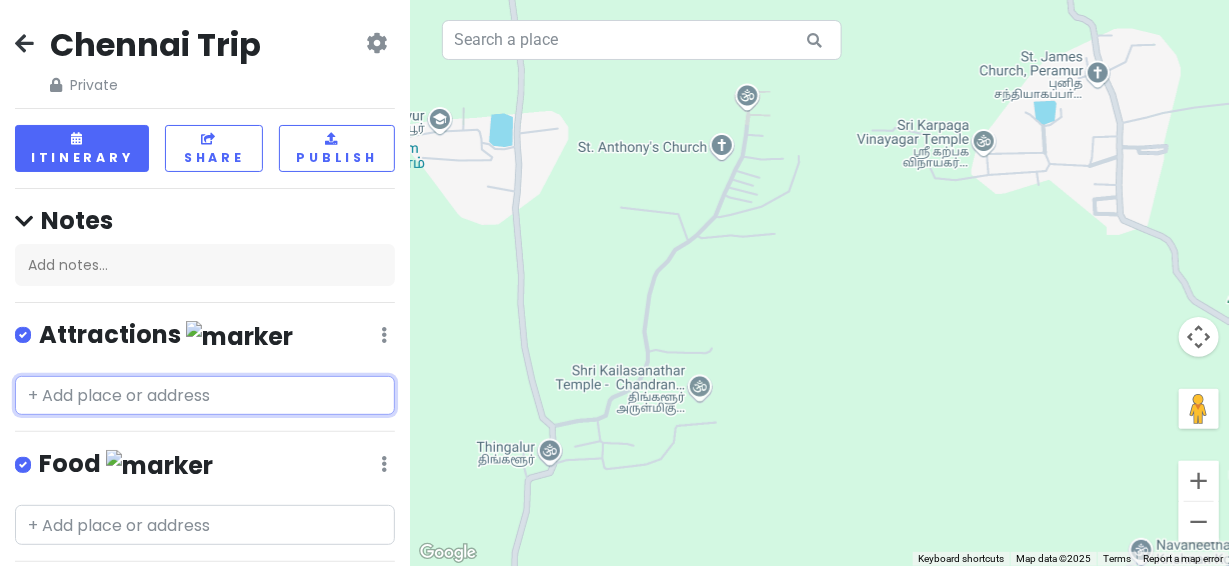 click at bounding box center [205, 396] 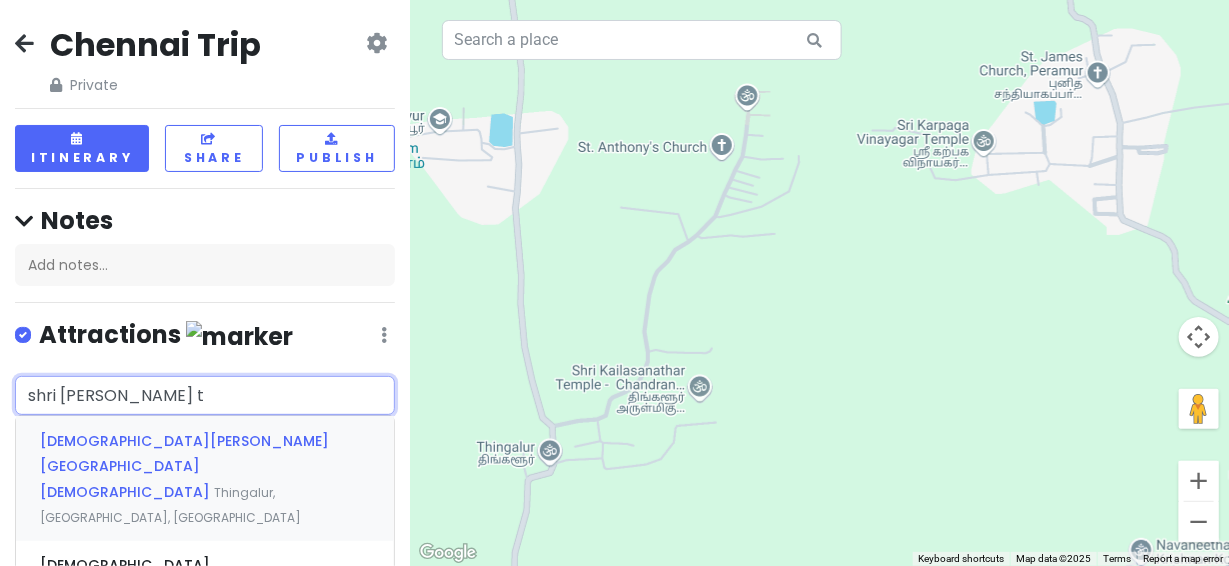 type on "shri kailasanathar te" 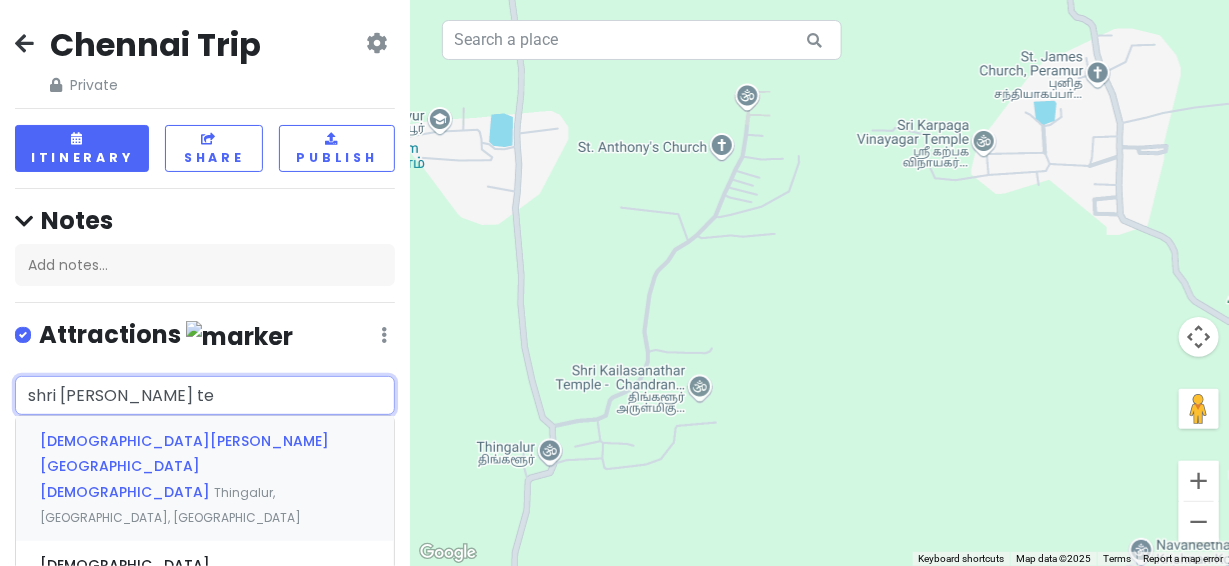 click on "Shri Kailasanathar Temple - Chandran Temple" at bounding box center (184, 466) 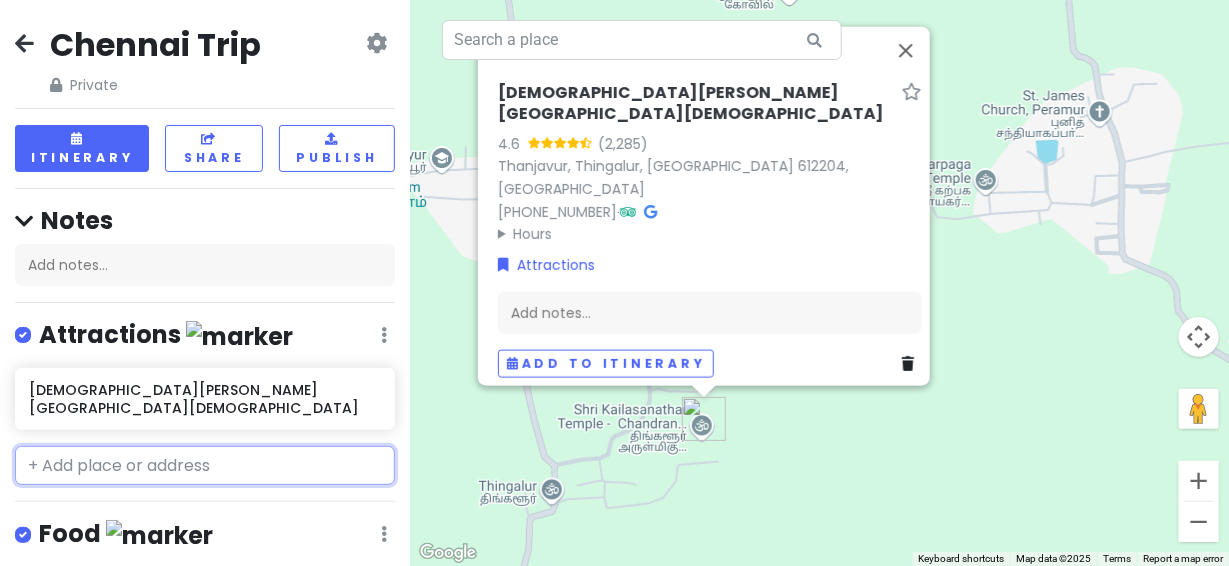 click at bounding box center [205, 466] 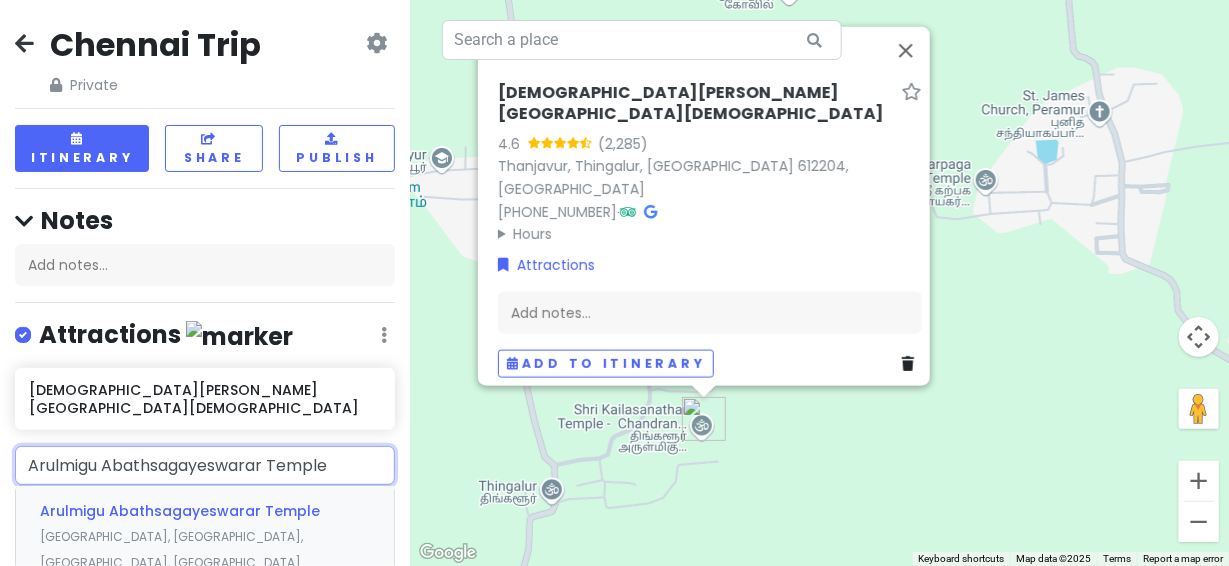 scroll, scrollTop: 56, scrollLeft: 0, axis: vertical 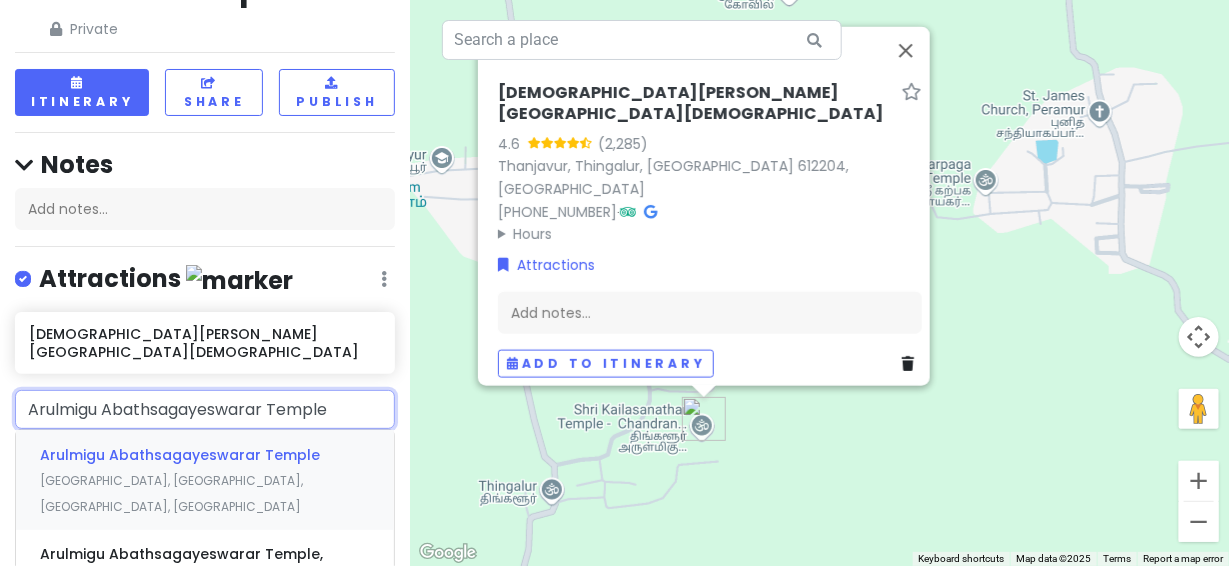 click on "Arulmigu Abathsagayeswarar Temple" at bounding box center (180, 455) 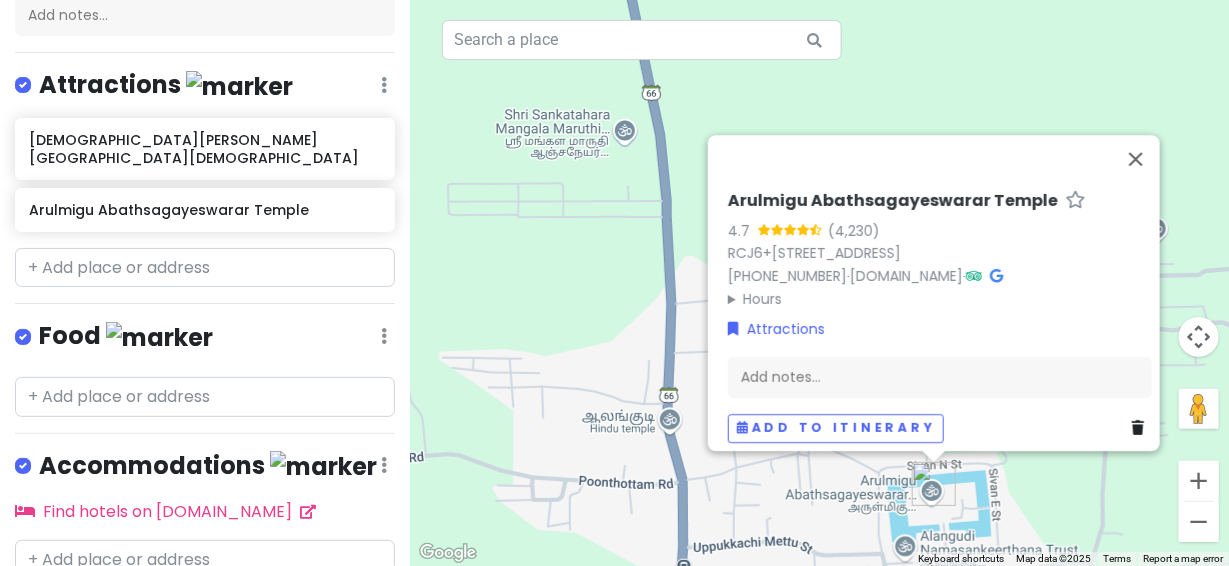 scroll, scrollTop: 311, scrollLeft: 0, axis: vertical 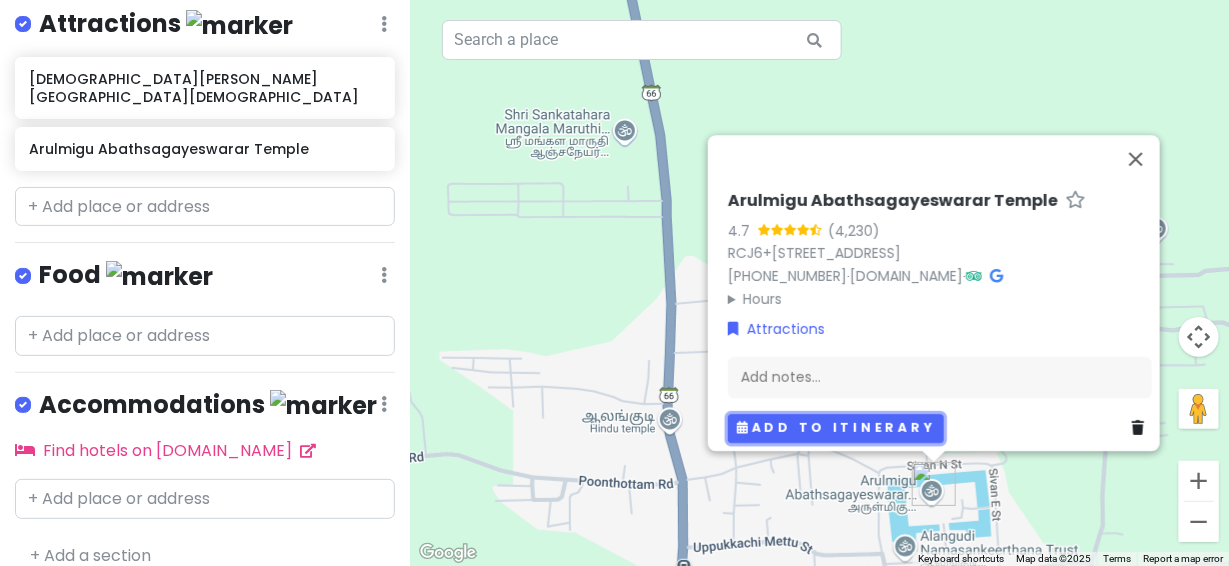 click on "Add to itinerary" at bounding box center (836, 428) 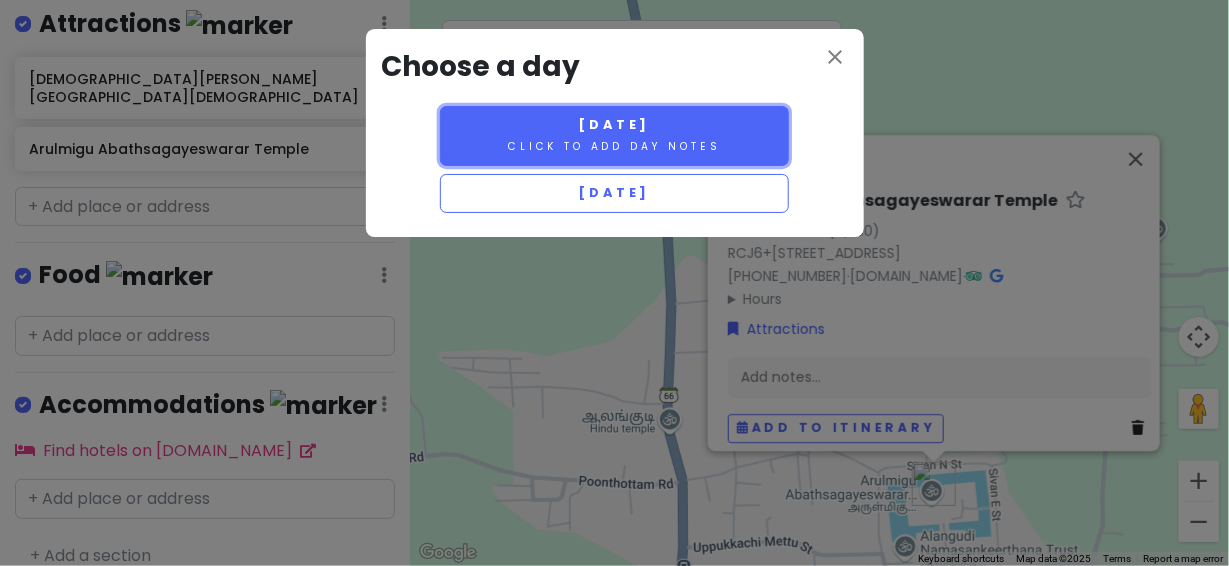 click on "Friday 7/4 Click to add day notes" at bounding box center (615, 136) 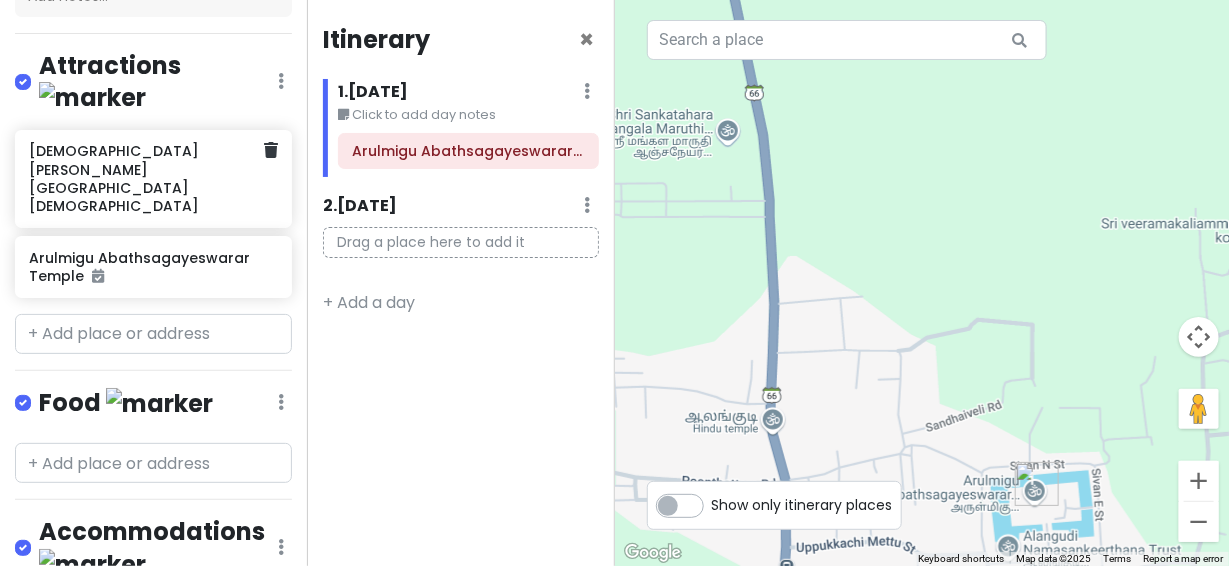 click on "Shri Kailasanathar Temple - Chandran Temple" at bounding box center [146, 178] 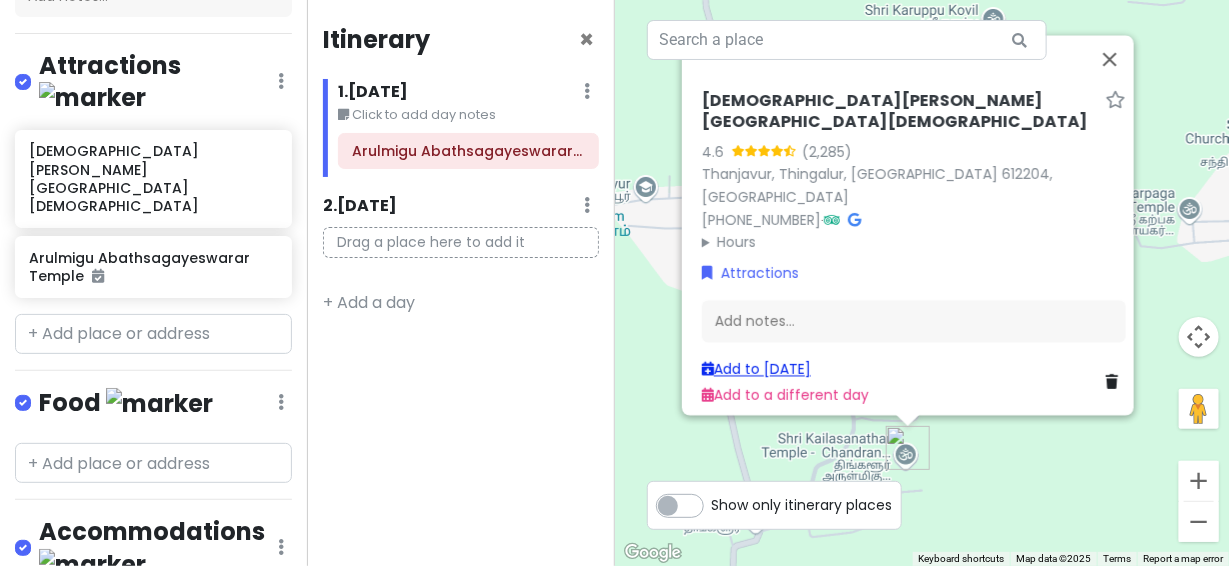 click on "Add to   Fri 7/4" at bounding box center (756, 369) 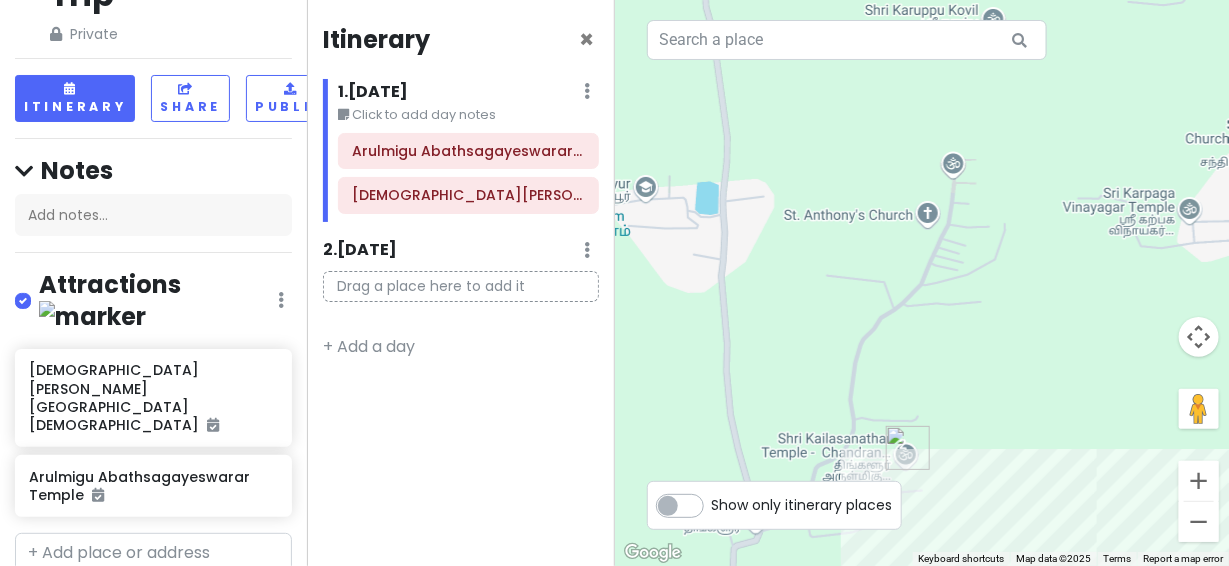 scroll, scrollTop: 90, scrollLeft: 0, axis: vertical 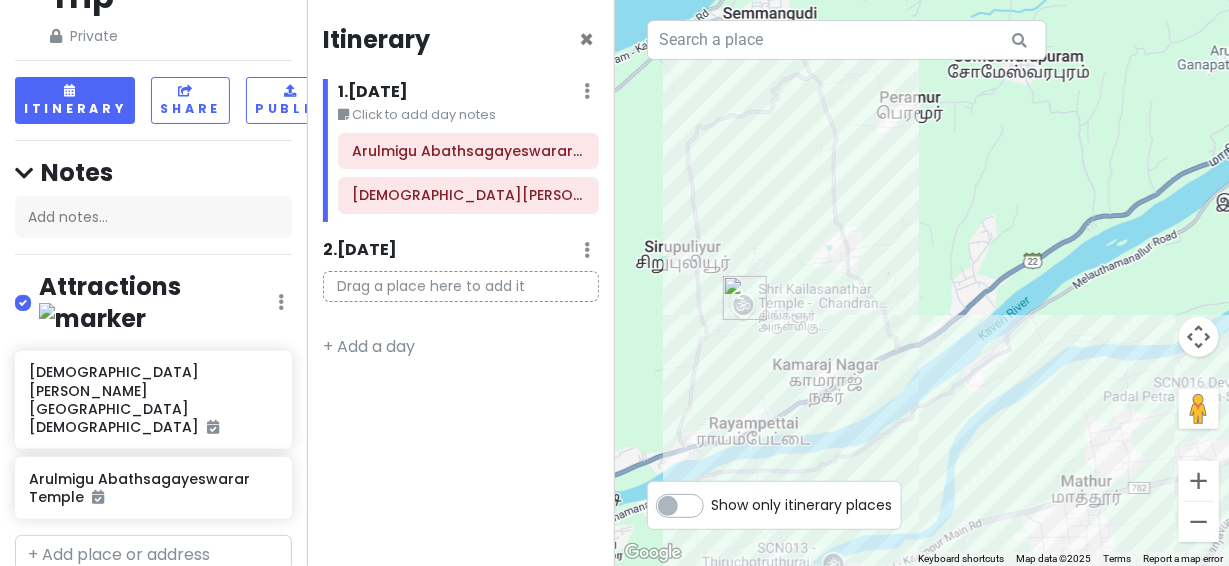 drag, startPoint x: 942, startPoint y: 267, endPoint x: 746, endPoint y: 270, distance: 196.02296 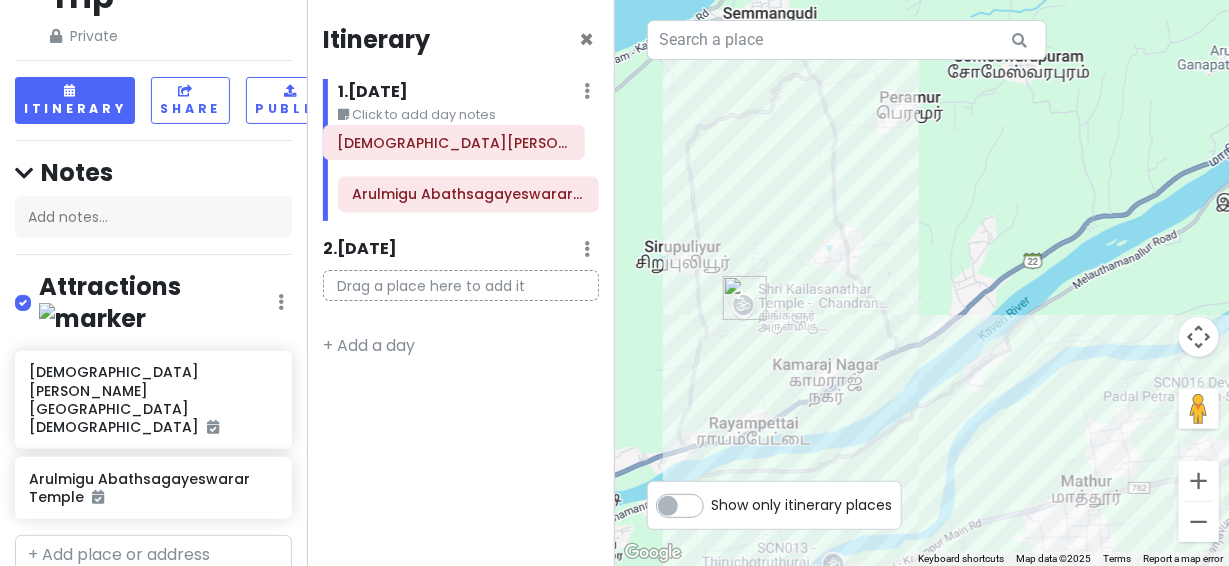 drag, startPoint x: 499, startPoint y: 199, endPoint x: 485, endPoint y: 147, distance: 53.851646 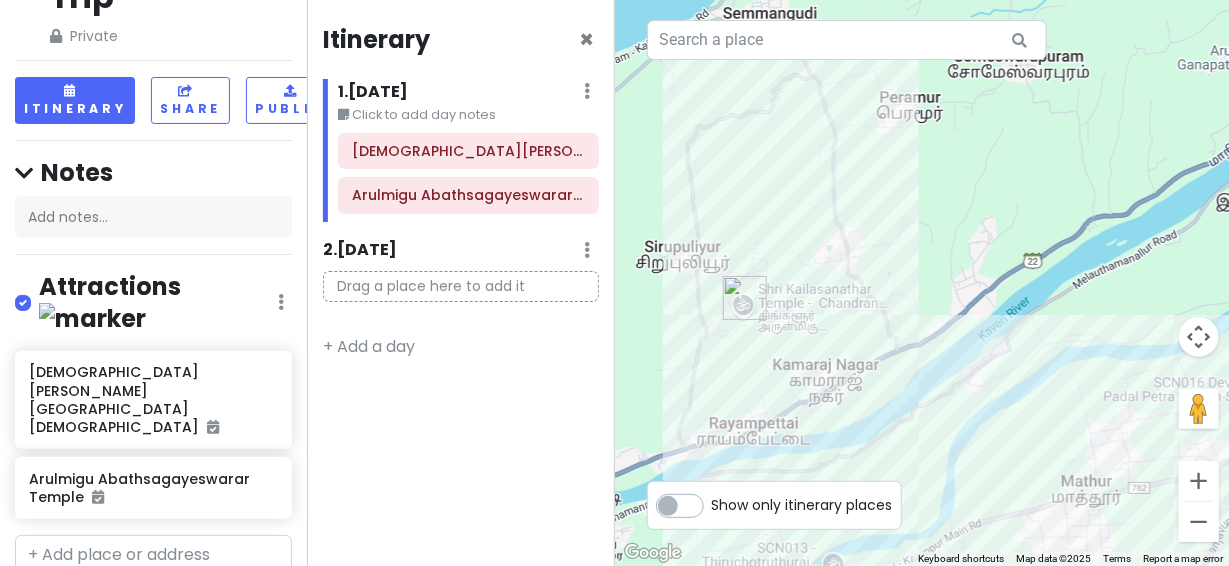 click on "1 .  Fri 7/4 Edit Day Notes Delete Day" at bounding box center (468, 96) 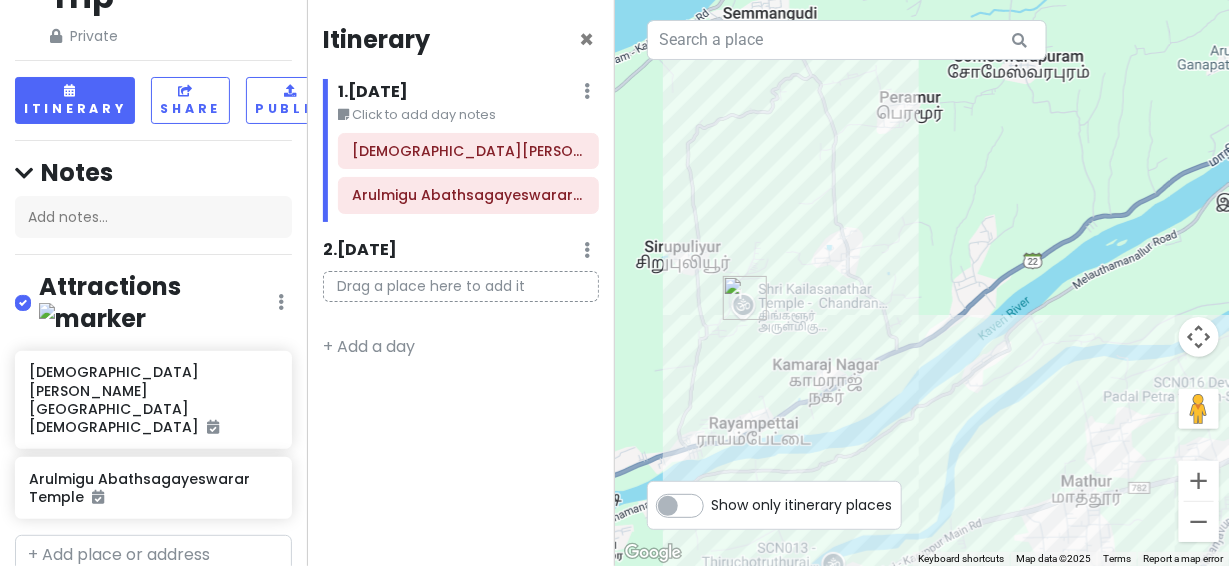 click at bounding box center (588, 91) 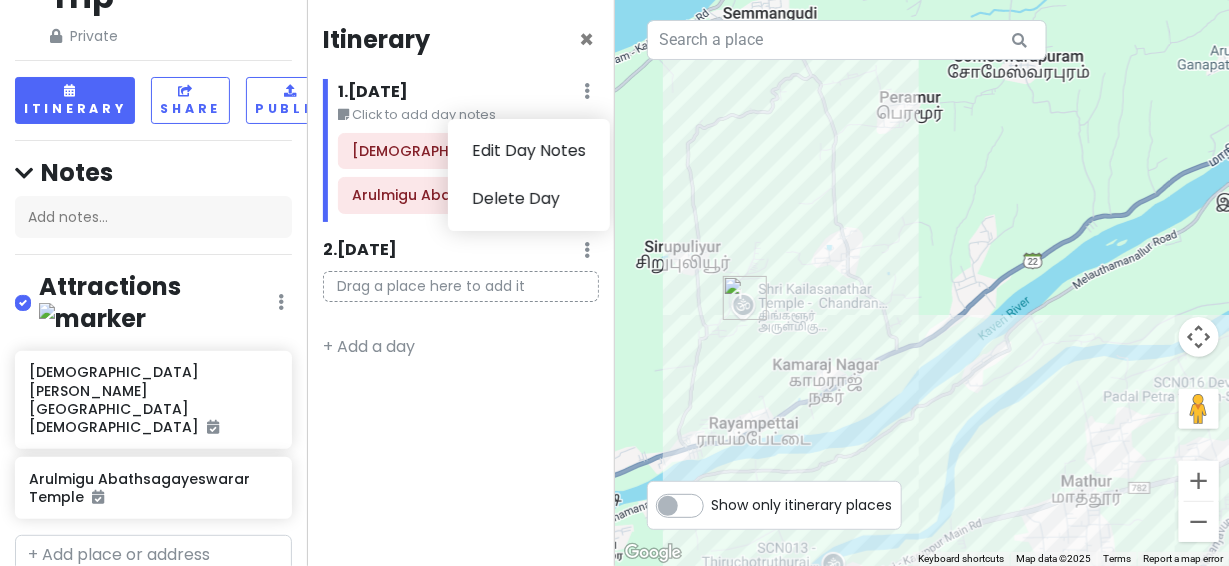 click on "Itinerary × 1 .  Fri 7/4 Edit Day Notes Delete Day   Click to add day notes Shri Kailasanathar Temple - Chandran Temple Arulmigu Abathsagayeswarar Temple 2 .  Sat 7/5 Add Day Notes Delete Day Drag a place here to add it + Add a day" at bounding box center (460, 283) 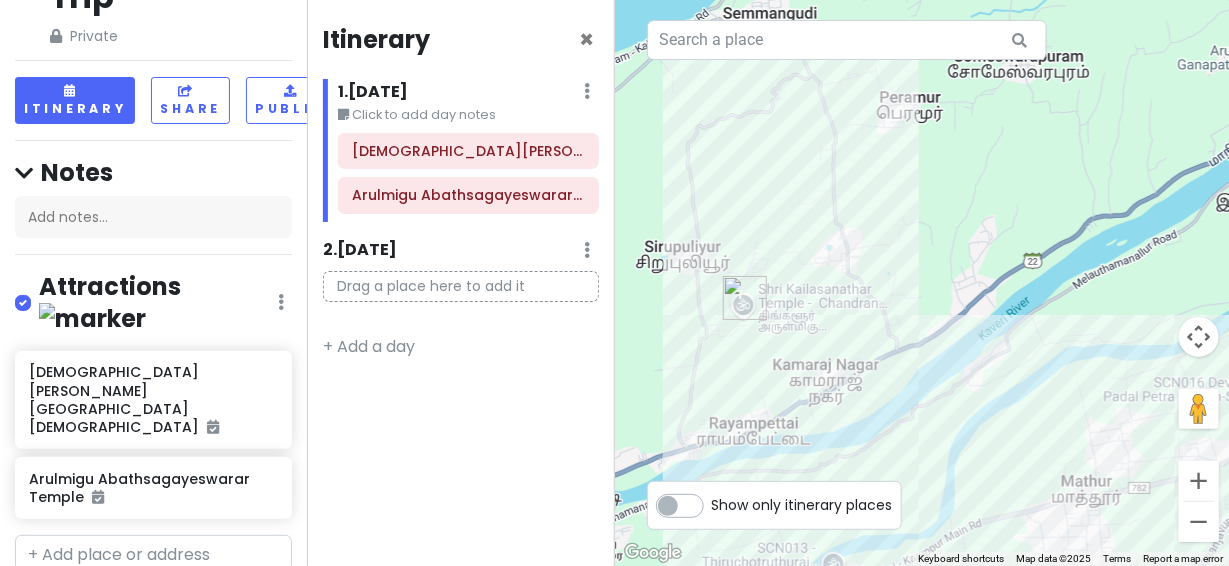 click on "Attractions   Edit Reorder Delete List" at bounding box center [153, 307] 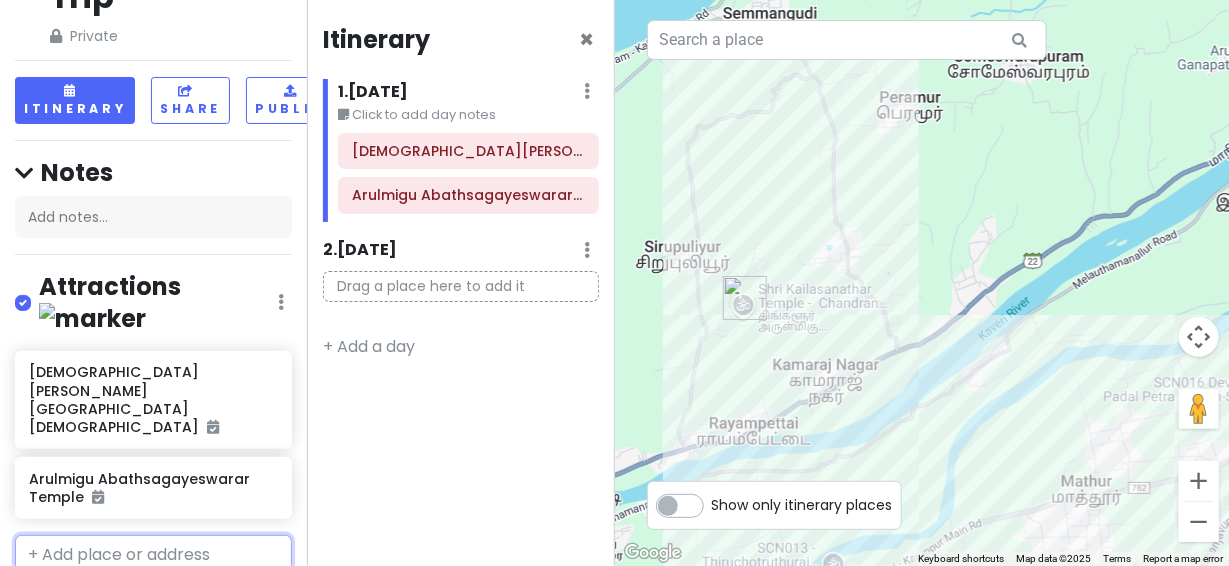 click at bounding box center [153, 555] 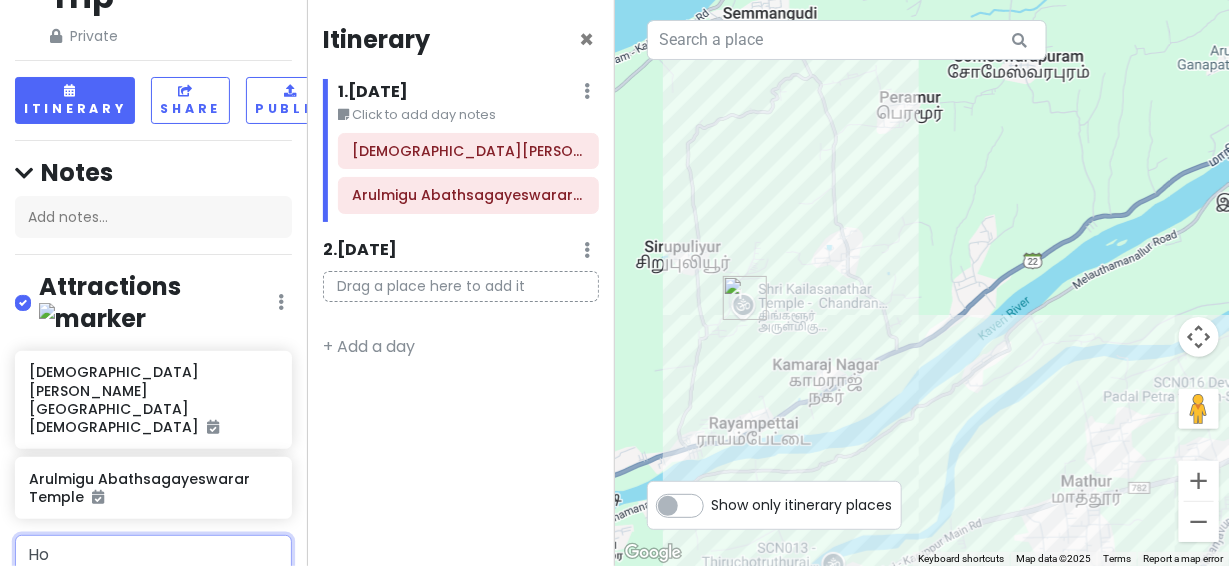 type on "H" 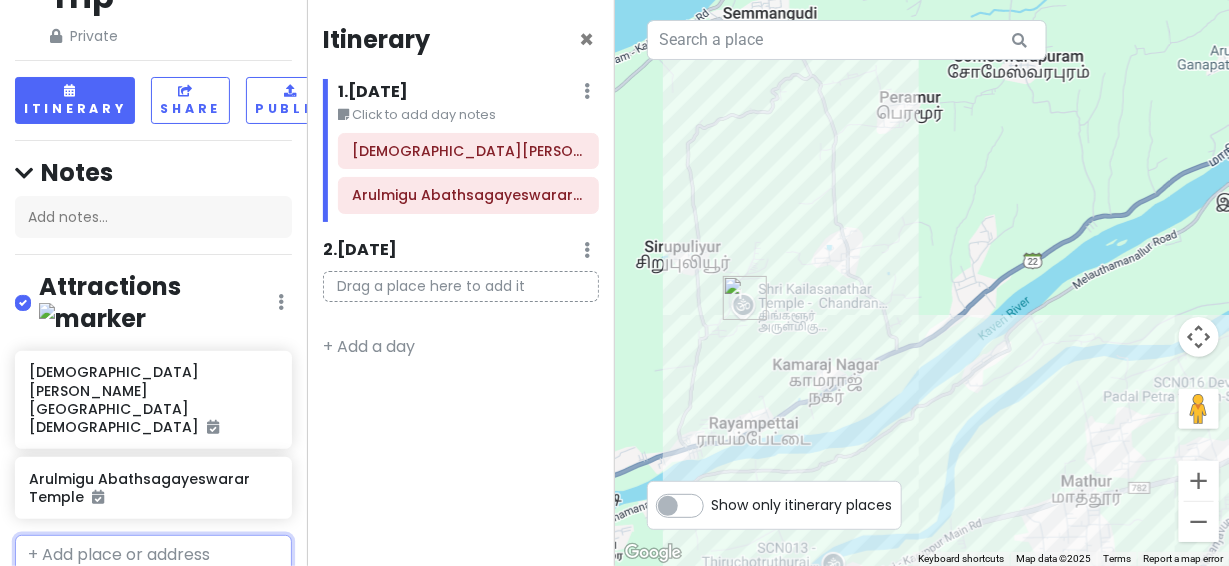 click at bounding box center (153, 555) 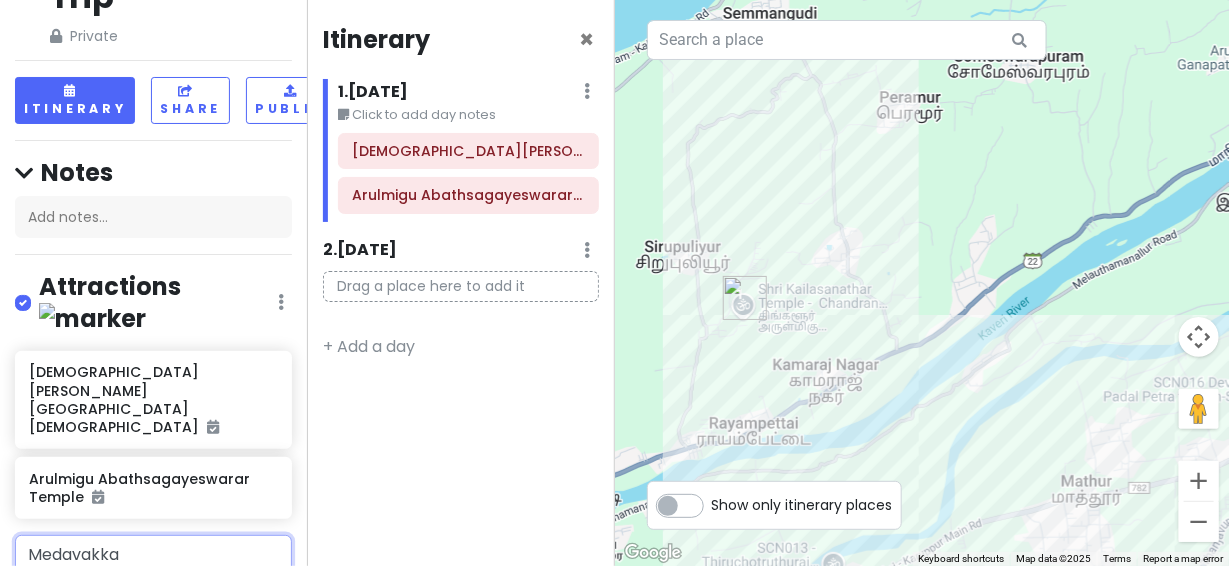 type on "Medavakkam" 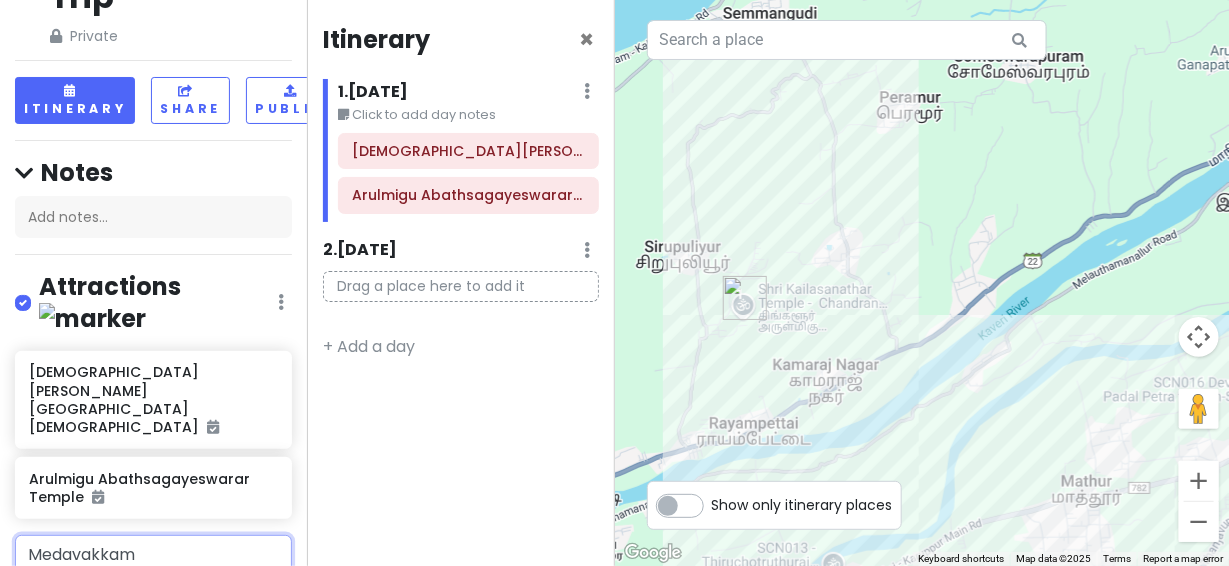 scroll, scrollTop: 117, scrollLeft: 0, axis: vertical 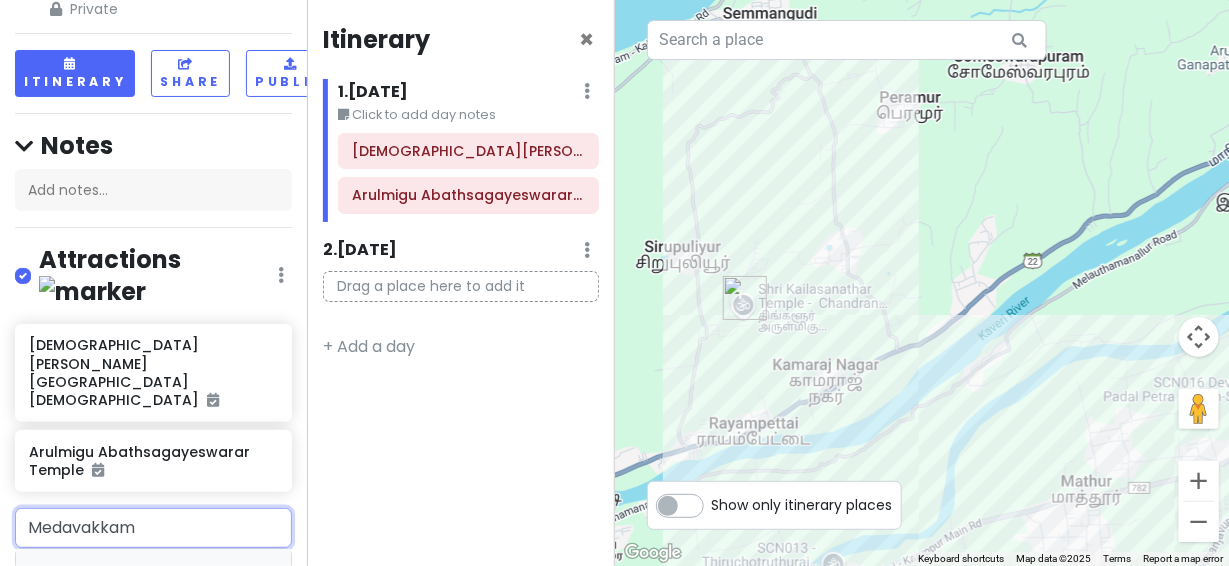 click on "Chennai, Tamil Nadu, India" at bounding box center (105, 624) 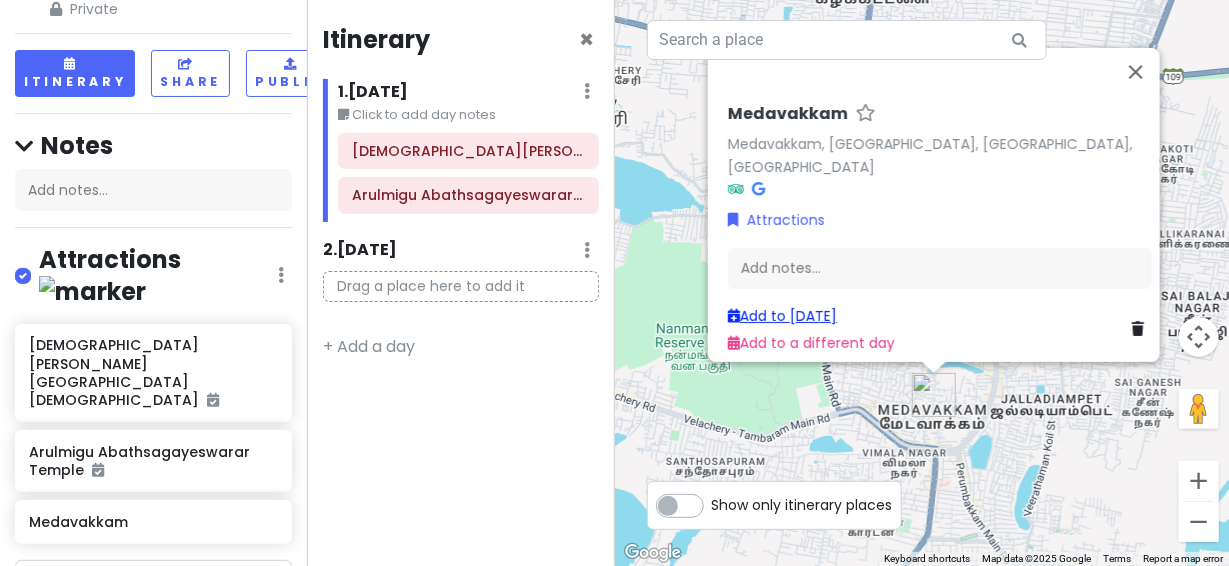 click on "Add to   Fri 7/4" at bounding box center [782, 316] 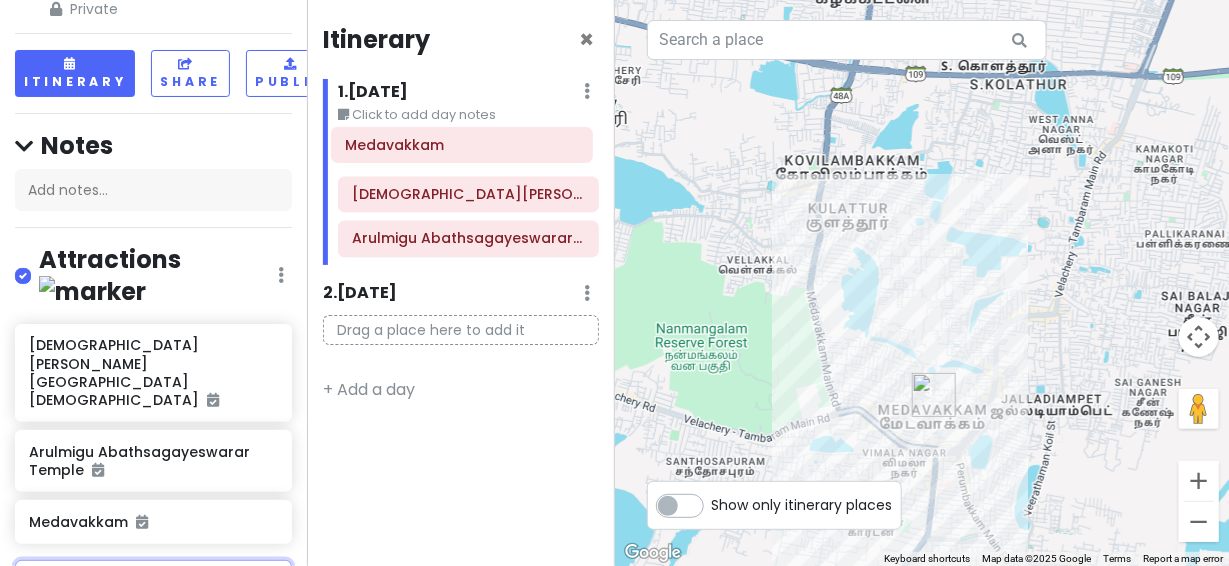 drag, startPoint x: 510, startPoint y: 245, endPoint x: 504, endPoint y: 149, distance: 96.18732 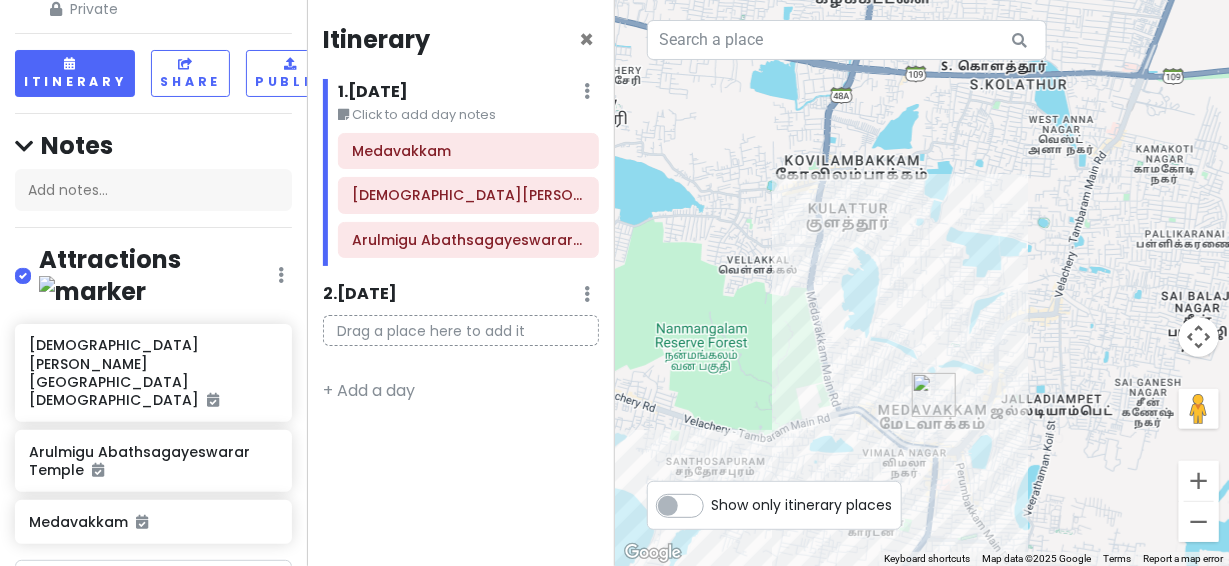 click on "Click to add day notes" at bounding box center (468, 115) 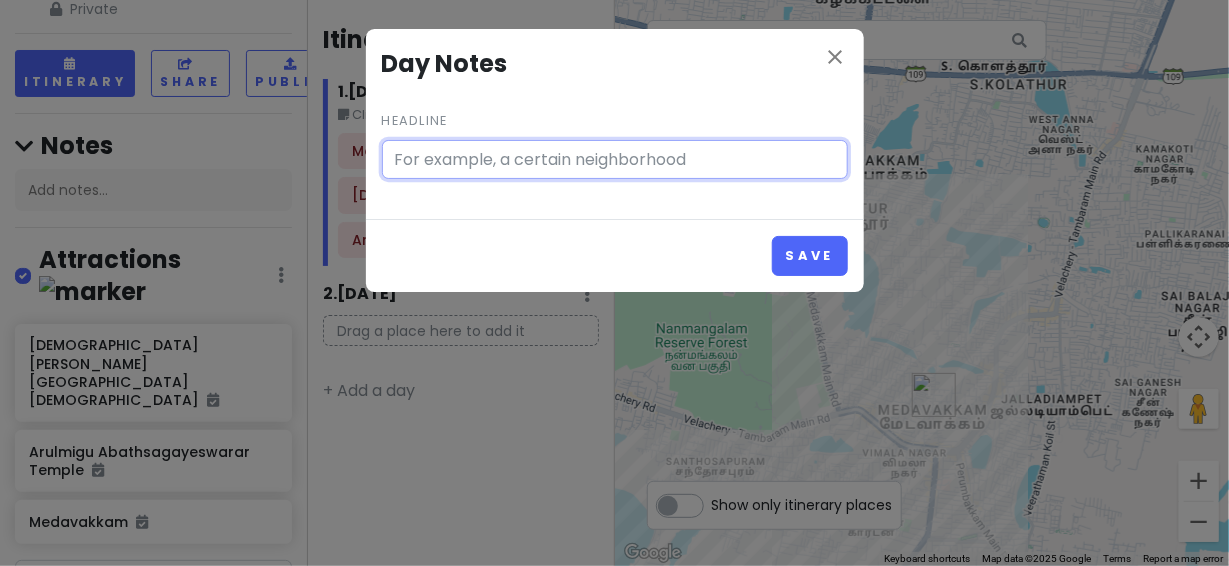 type on "Click to add day notes" 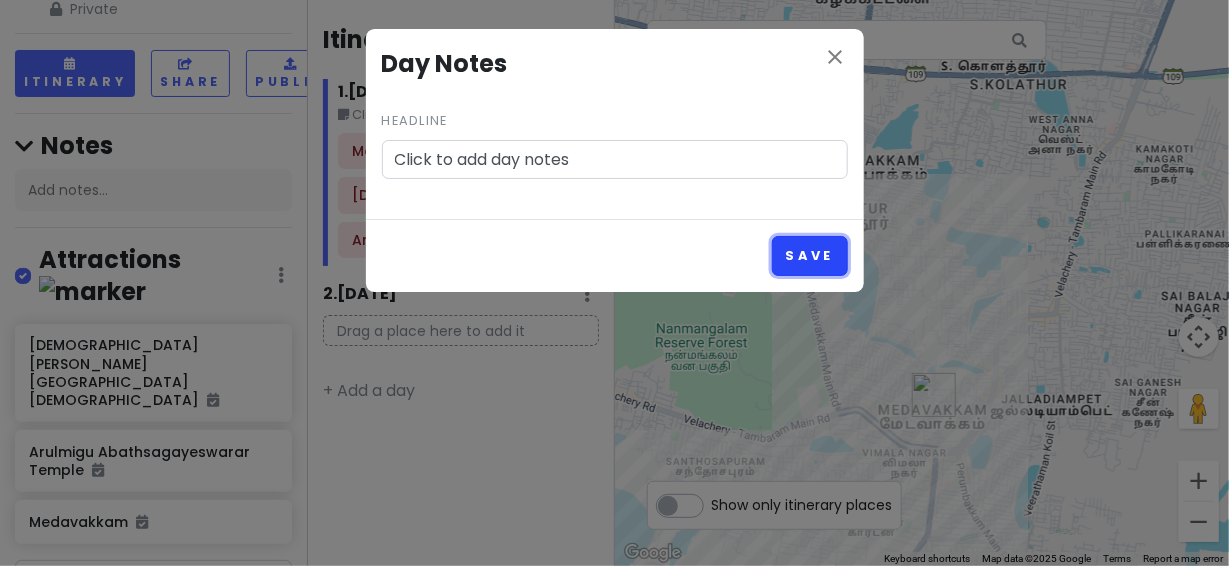 click on "Save" at bounding box center (809, 255) 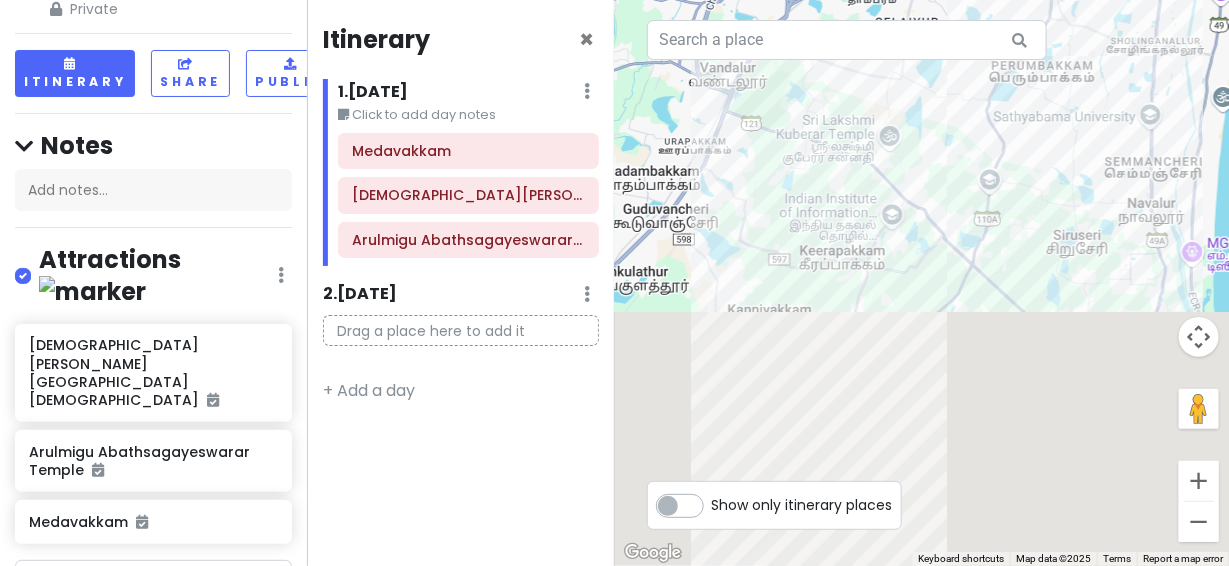 drag, startPoint x: 759, startPoint y: 448, endPoint x: 822, endPoint y: 93, distance: 360.5468 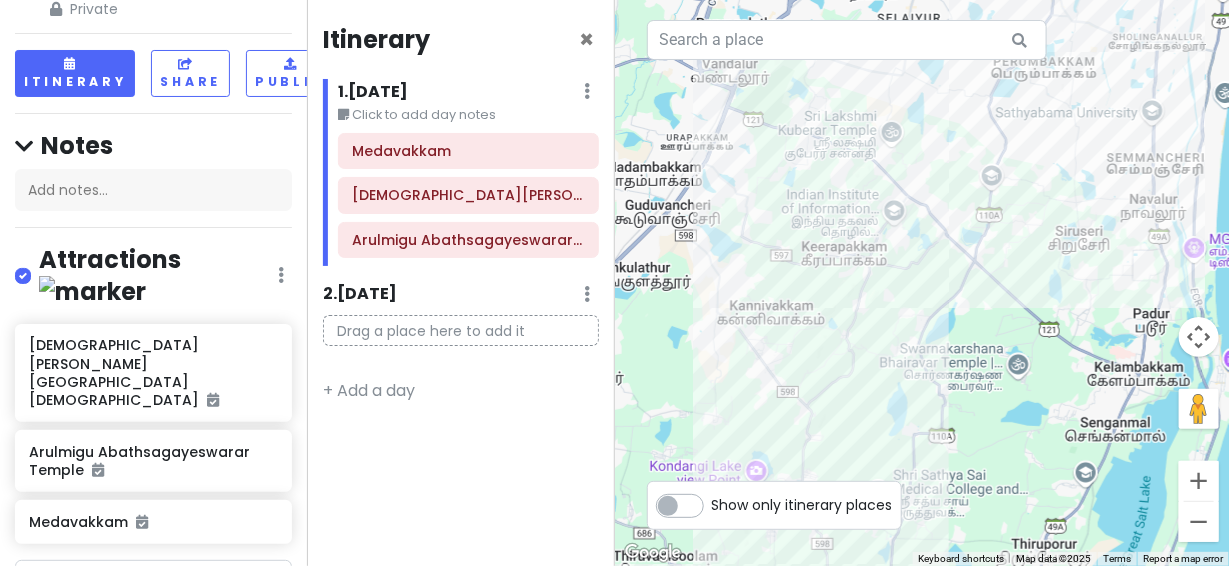 drag, startPoint x: 741, startPoint y: 416, endPoint x: 853, endPoint y: 138, distance: 299.7132 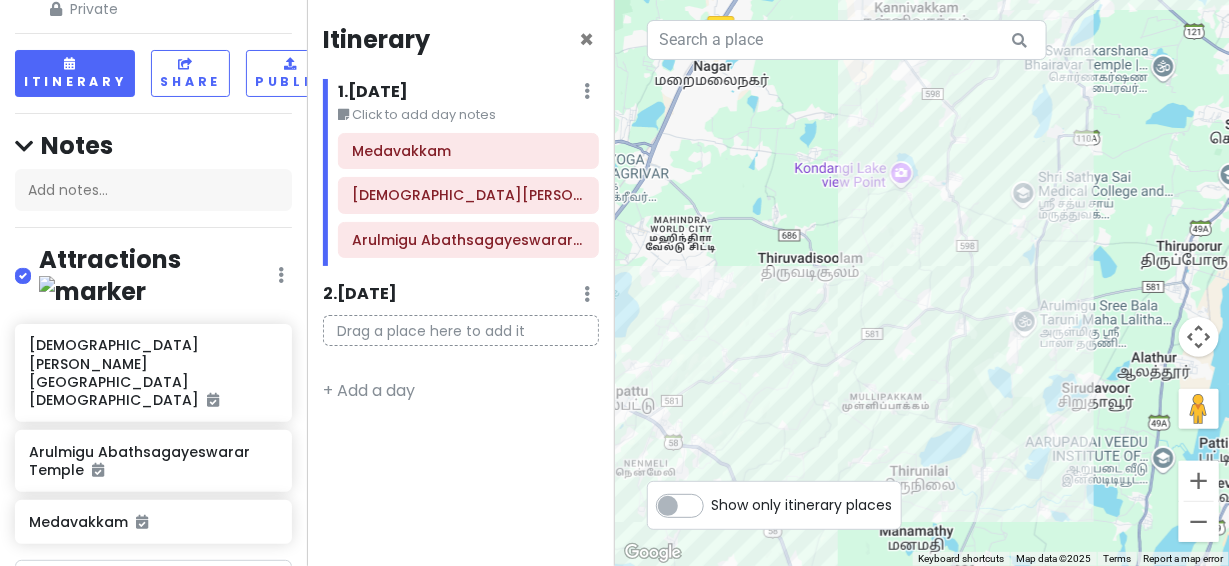 click on "Show only itinerary places" at bounding box center [802, 501] 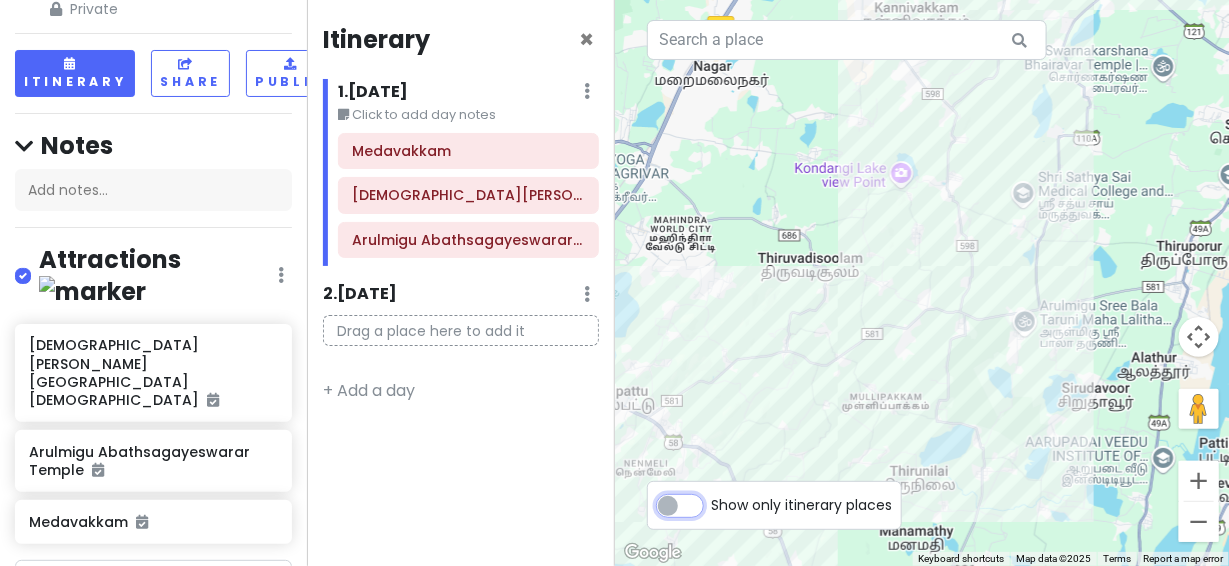 click on "Show only itinerary places" at bounding box center [718, 495] 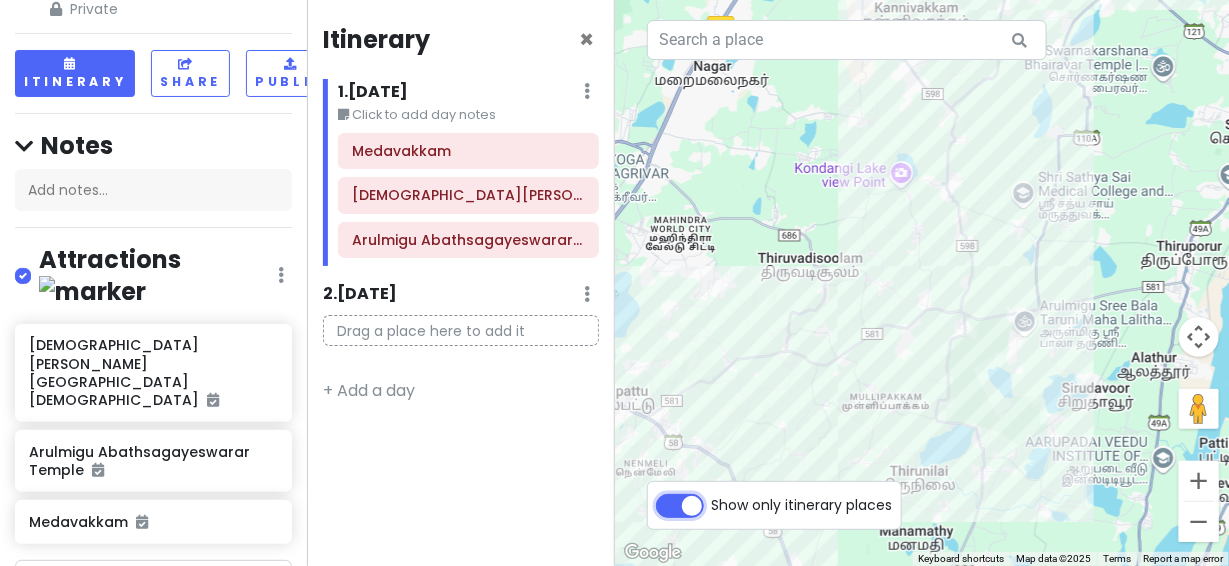 checkbox on "true" 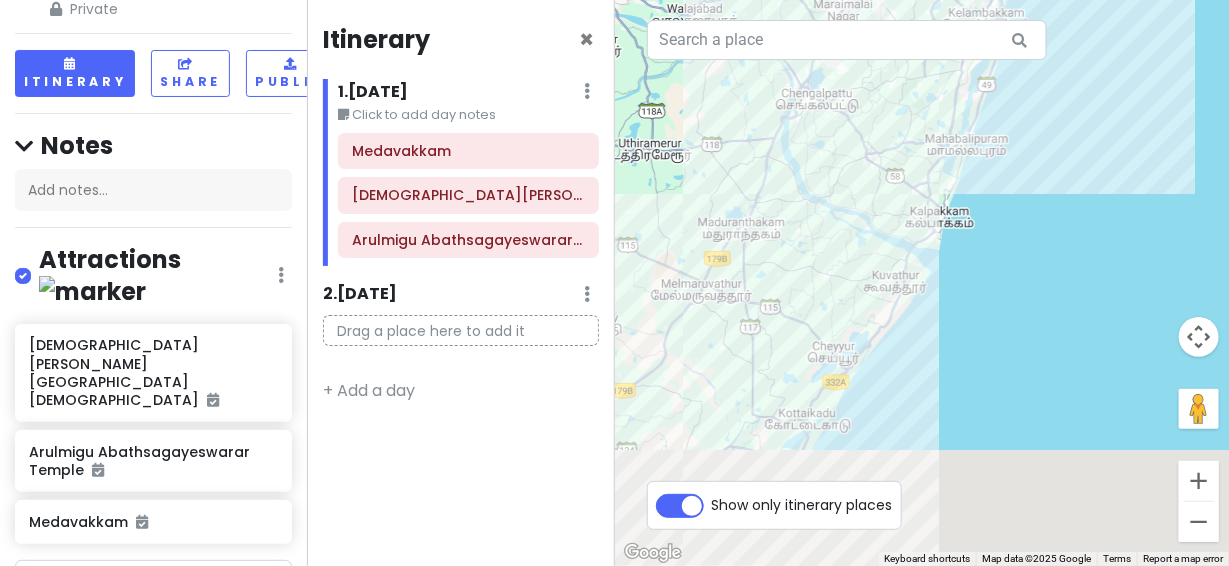 drag, startPoint x: 860, startPoint y: 419, endPoint x: 938, endPoint y: 140, distance: 289.69812 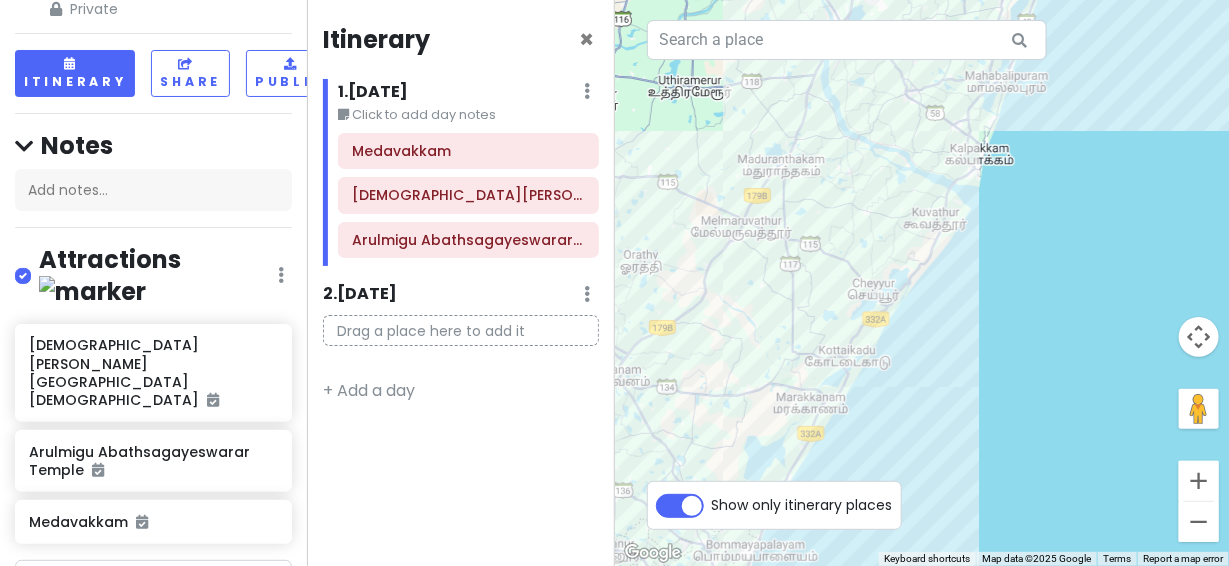 drag, startPoint x: 856, startPoint y: 307, endPoint x: 988, endPoint y: 57, distance: 282.70834 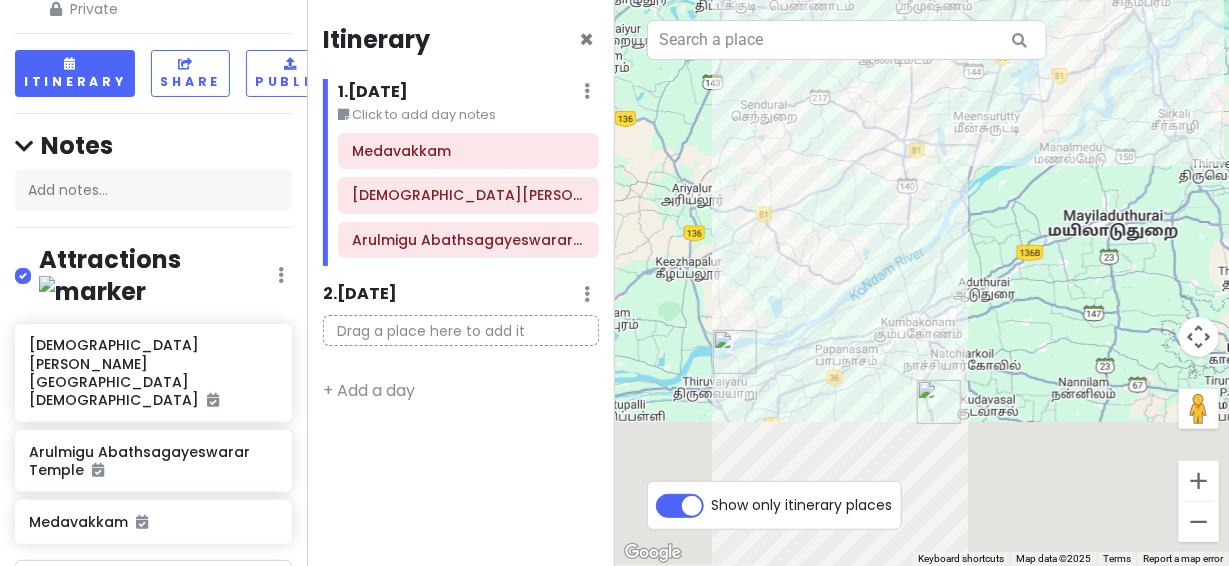 drag, startPoint x: 832, startPoint y: 435, endPoint x: 876, endPoint y: 249, distance: 191.13347 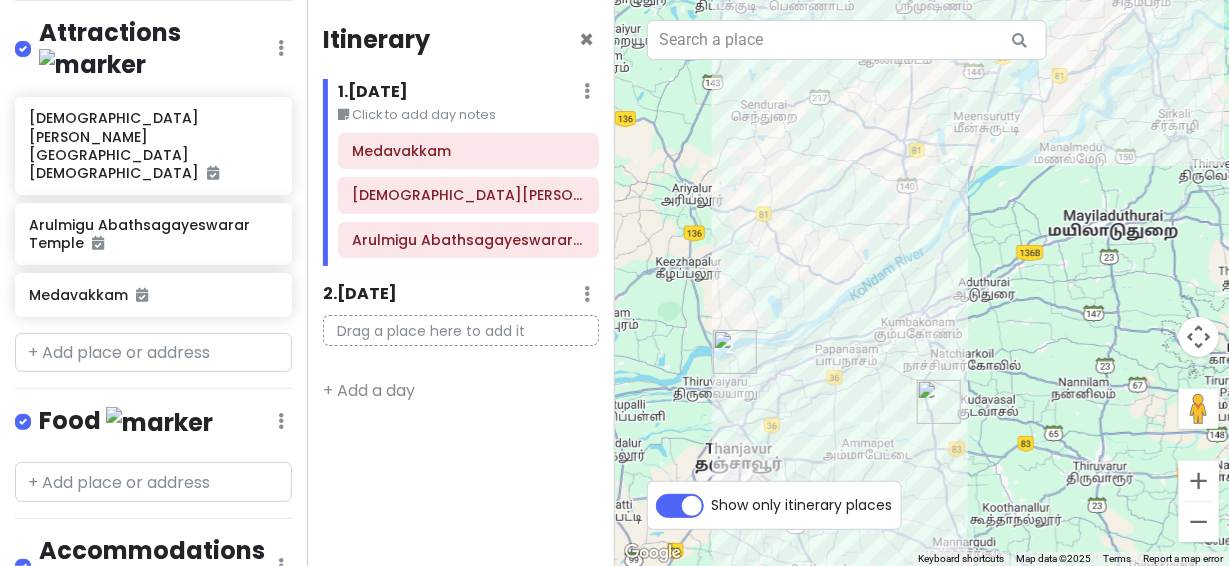 scroll, scrollTop: 512, scrollLeft: 0, axis: vertical 